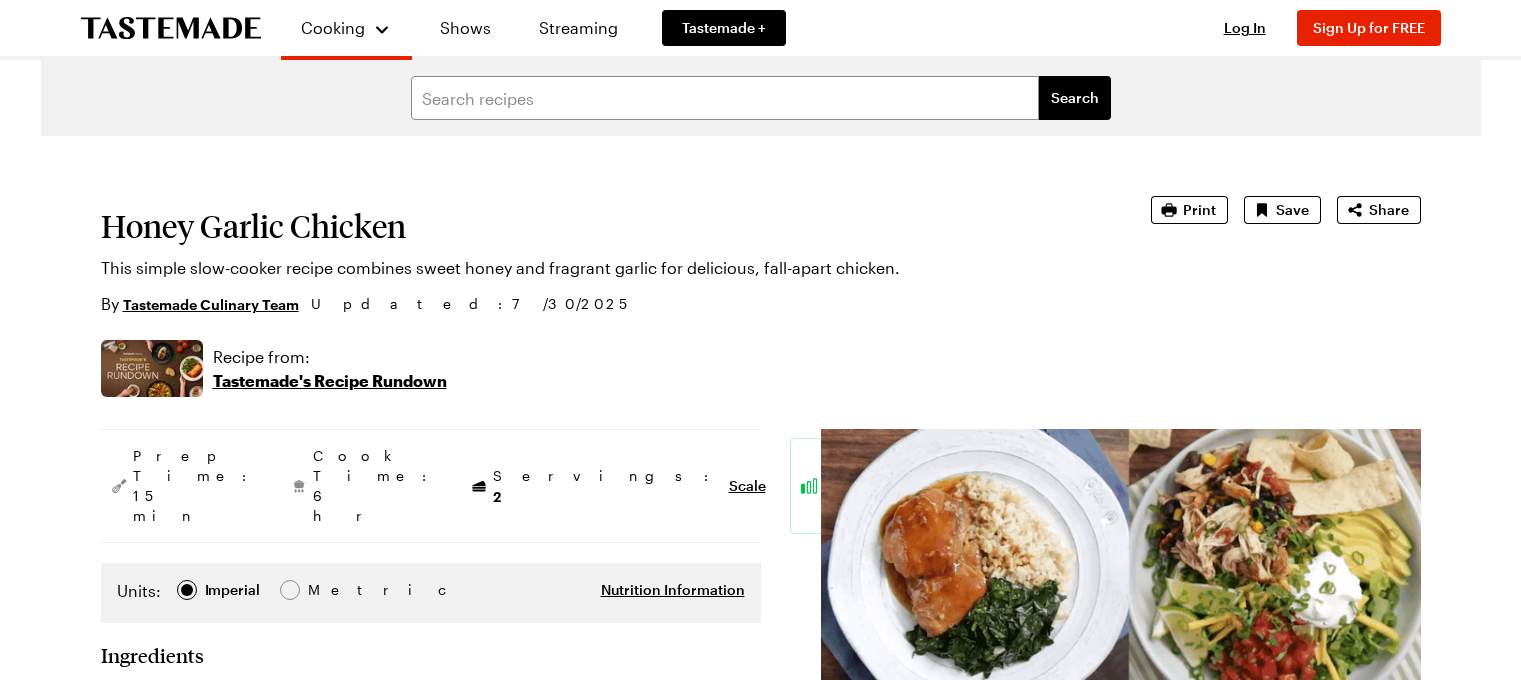 scroll, scrollTop: 0, scrollLeft: 0, axis: both 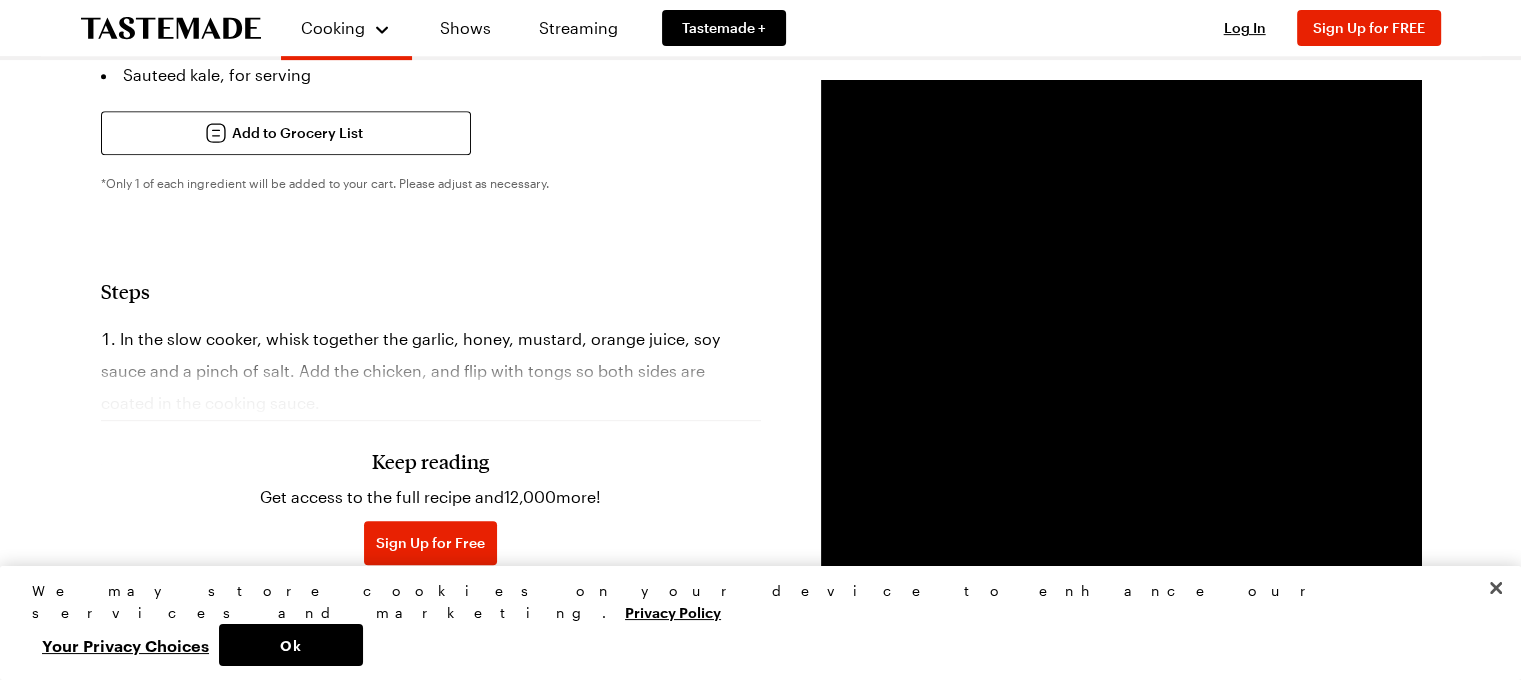 click on "Keep reading Get access to the full recipe and  12,000  more! Sign Up for Free Already have an account?  Log In" at bounding box center (431, 489) 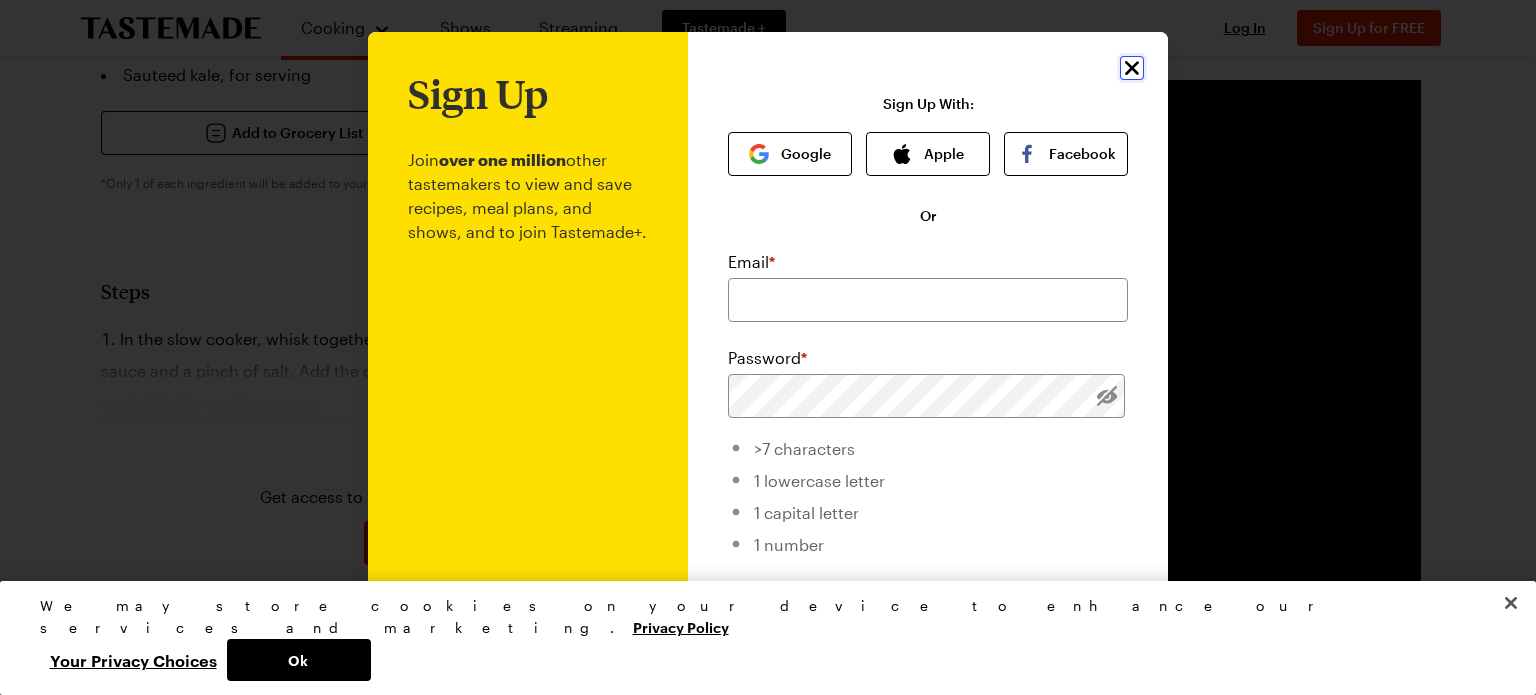 click 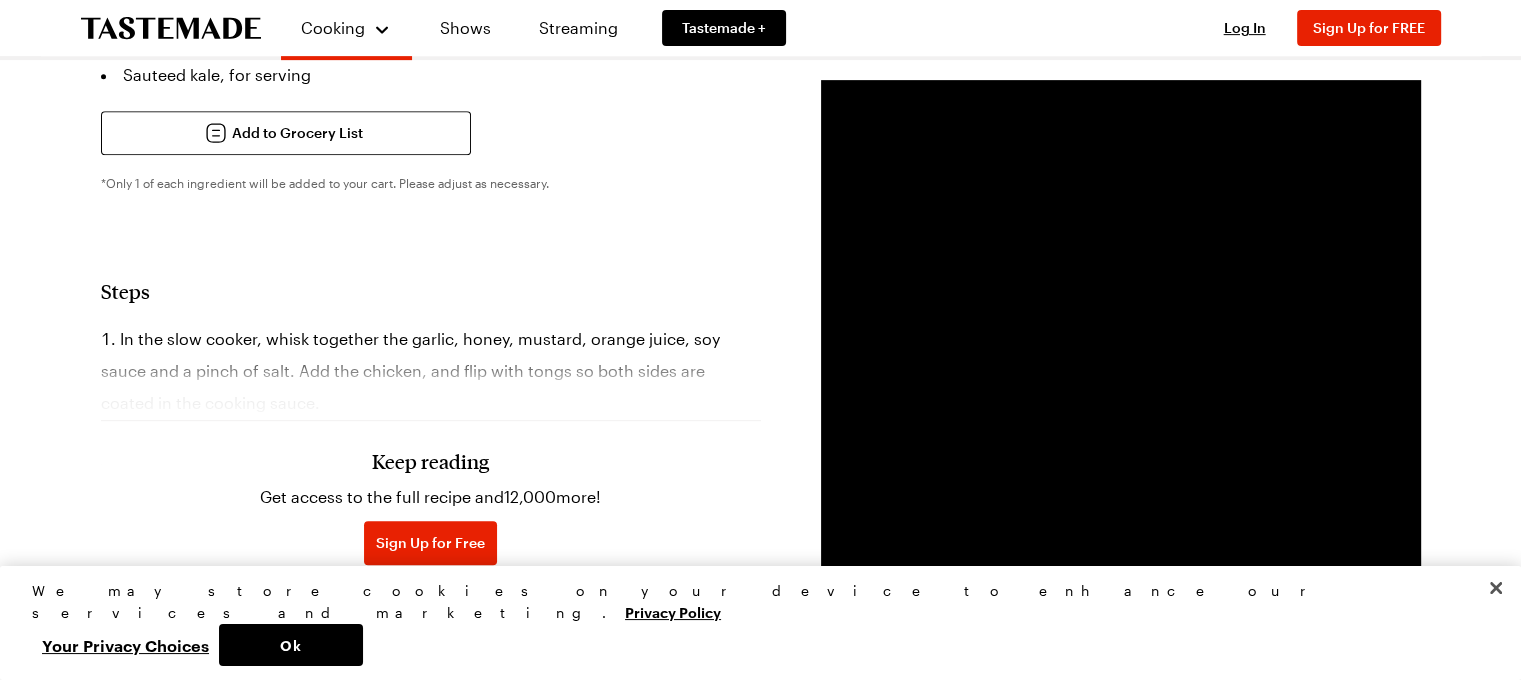 click on "Log In" at bounding box center (444, 610) 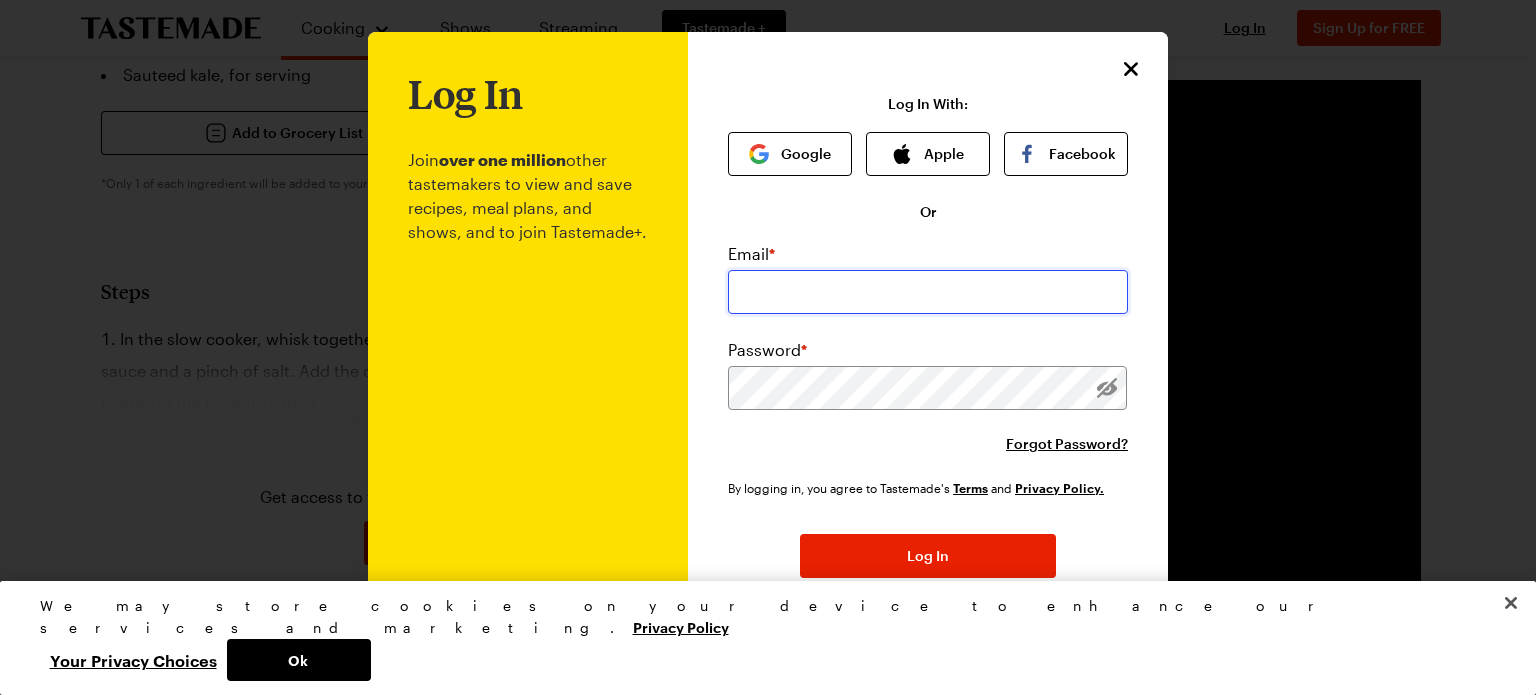 click at bounding box center (928, 292) 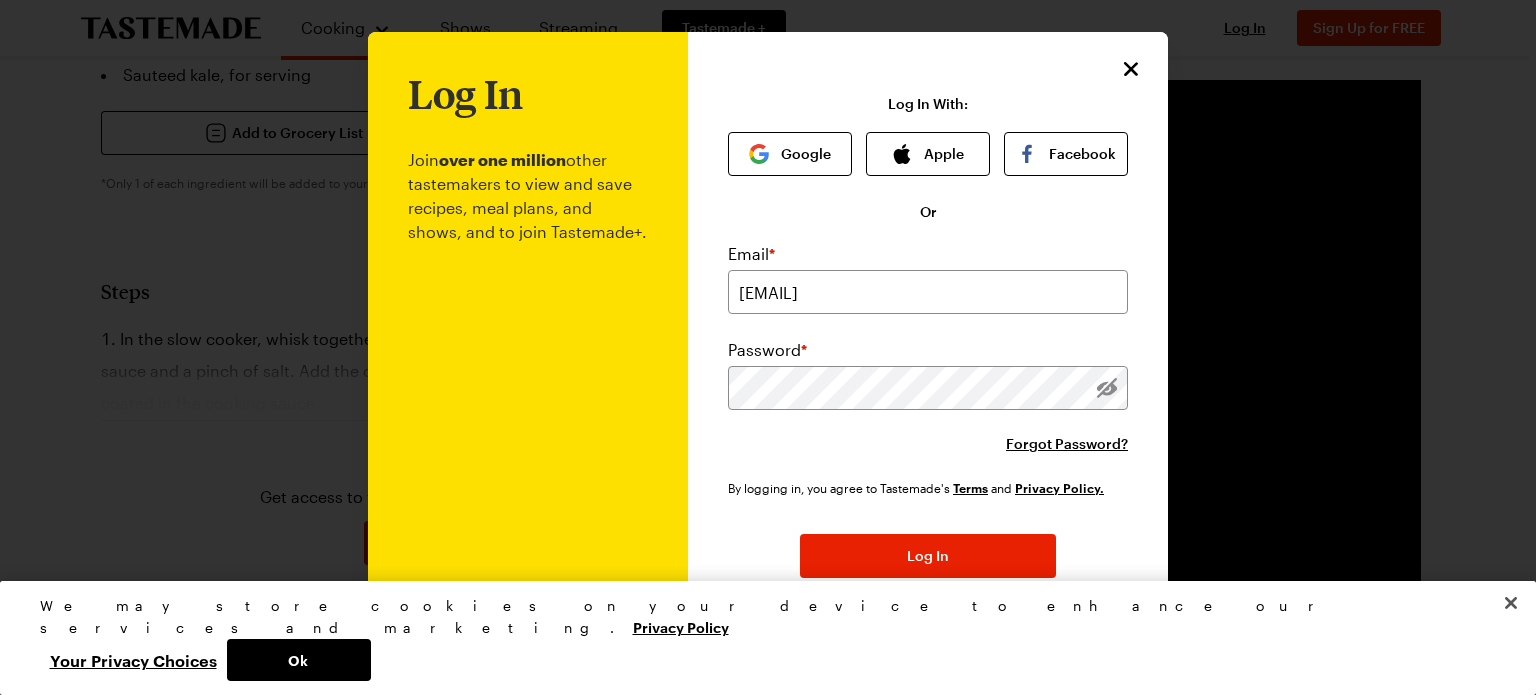 click on "Log In Join  over one million  other tastemakers to view and save recipes, meal plans, and shows, and to join Tastemade+. Log In With: Google Apple Facebook Or Email  * [EMAIL] Password  * Forgot Password? By logging in, you agree to Tastemade's   Terms   and   Privacy Policy. Log In New User?  Sign Up Now! This site is protected by reCAPTCHA and the Google   Privacy Policy   and   Terms of Service   apply." at bounding box center [928, 383] 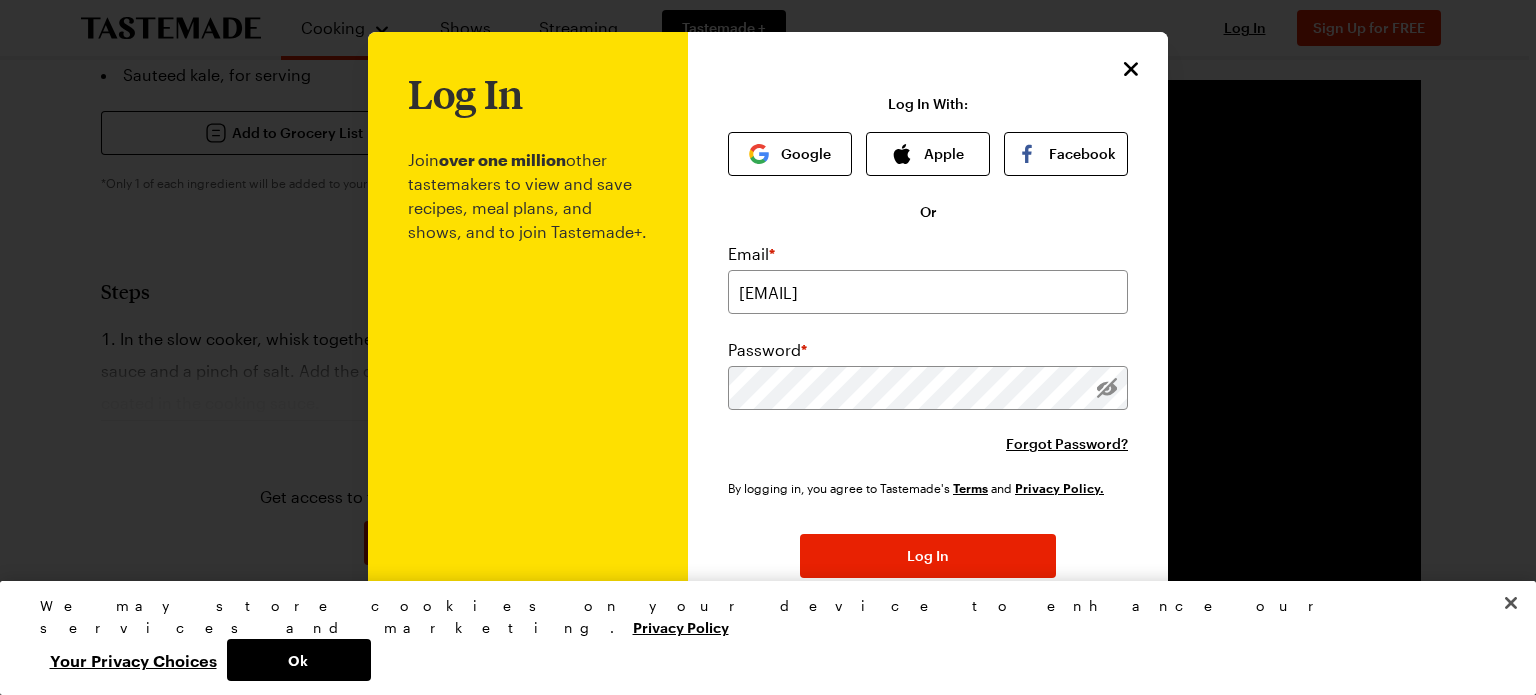 scroll, scrollTop: 75, scrollLeft: 0, axis: vertical 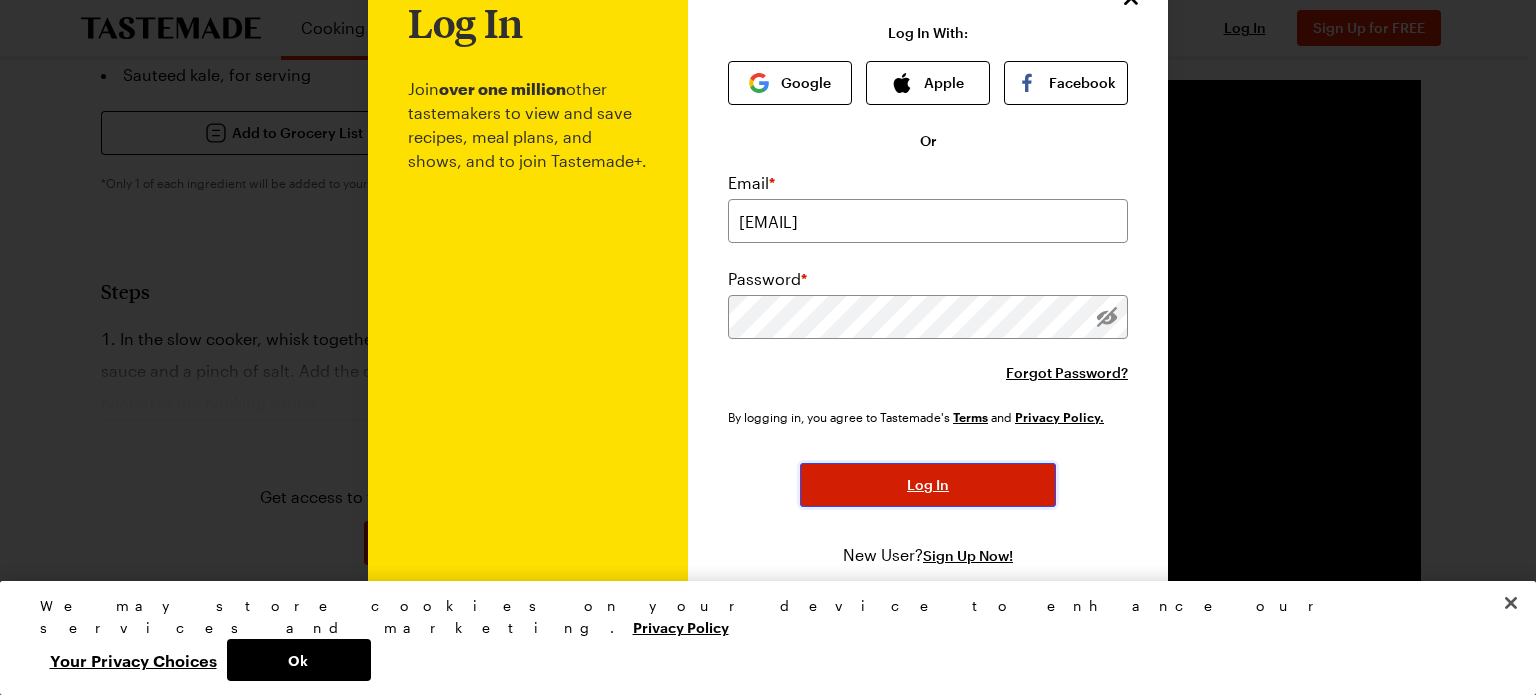 click on "Log In" at bounding box center [928, 485] 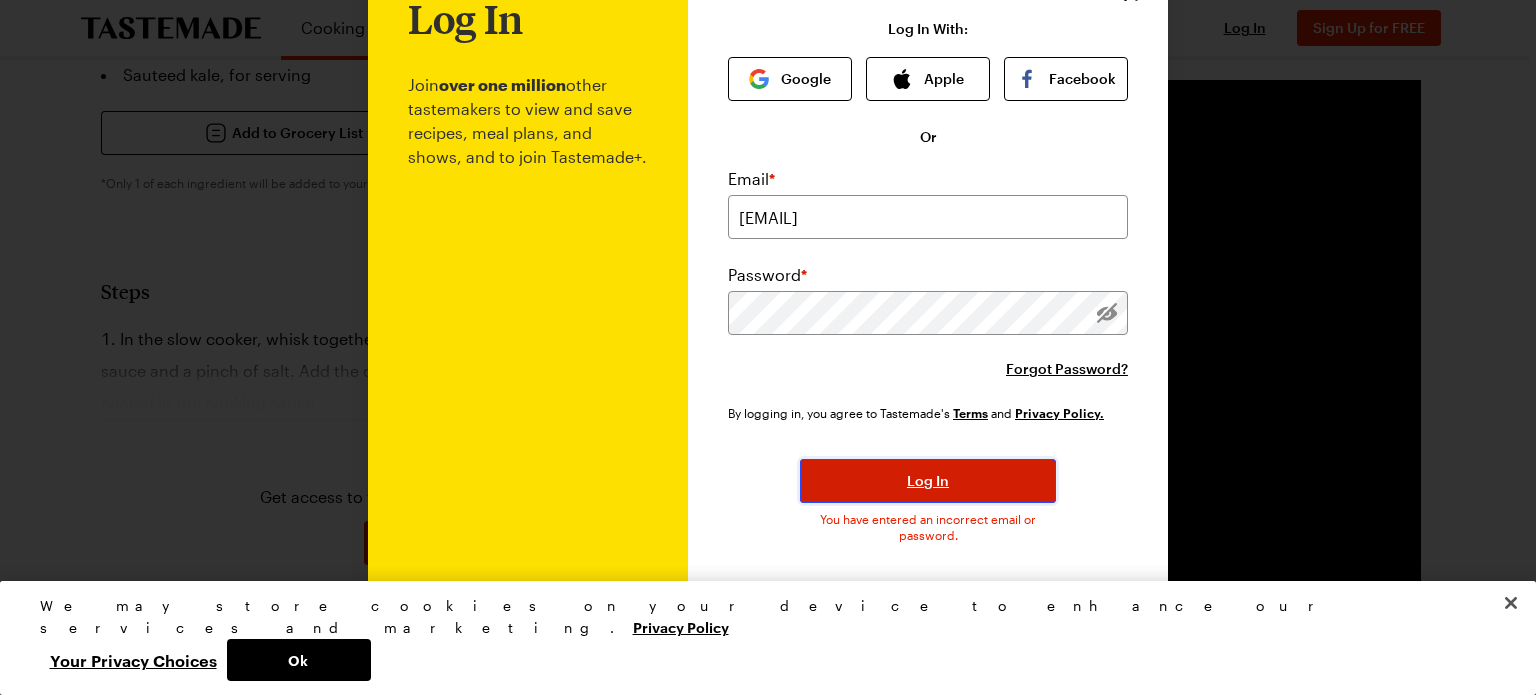 click on "Log In" at bounding box center (928, 481) 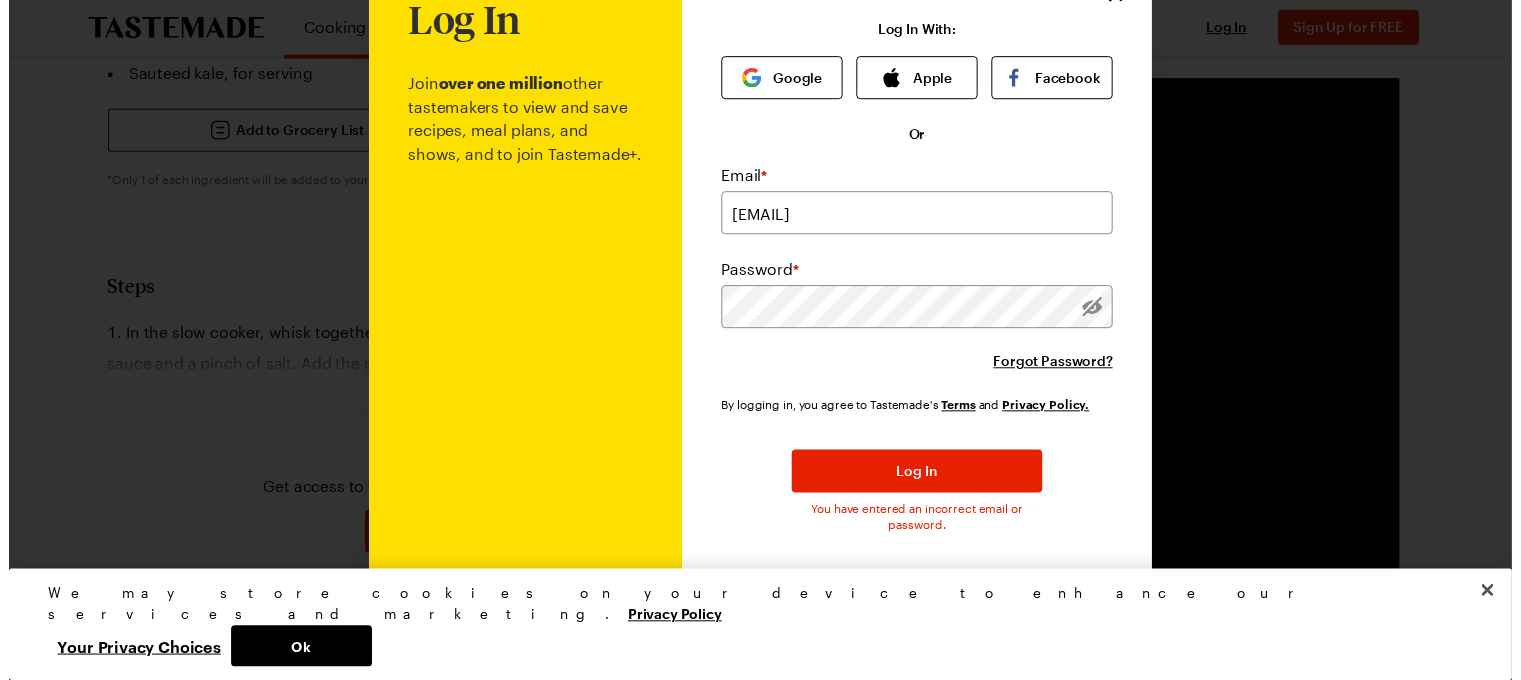 scroll, scrollTop: 0, scrollLeft: 0, axis: both 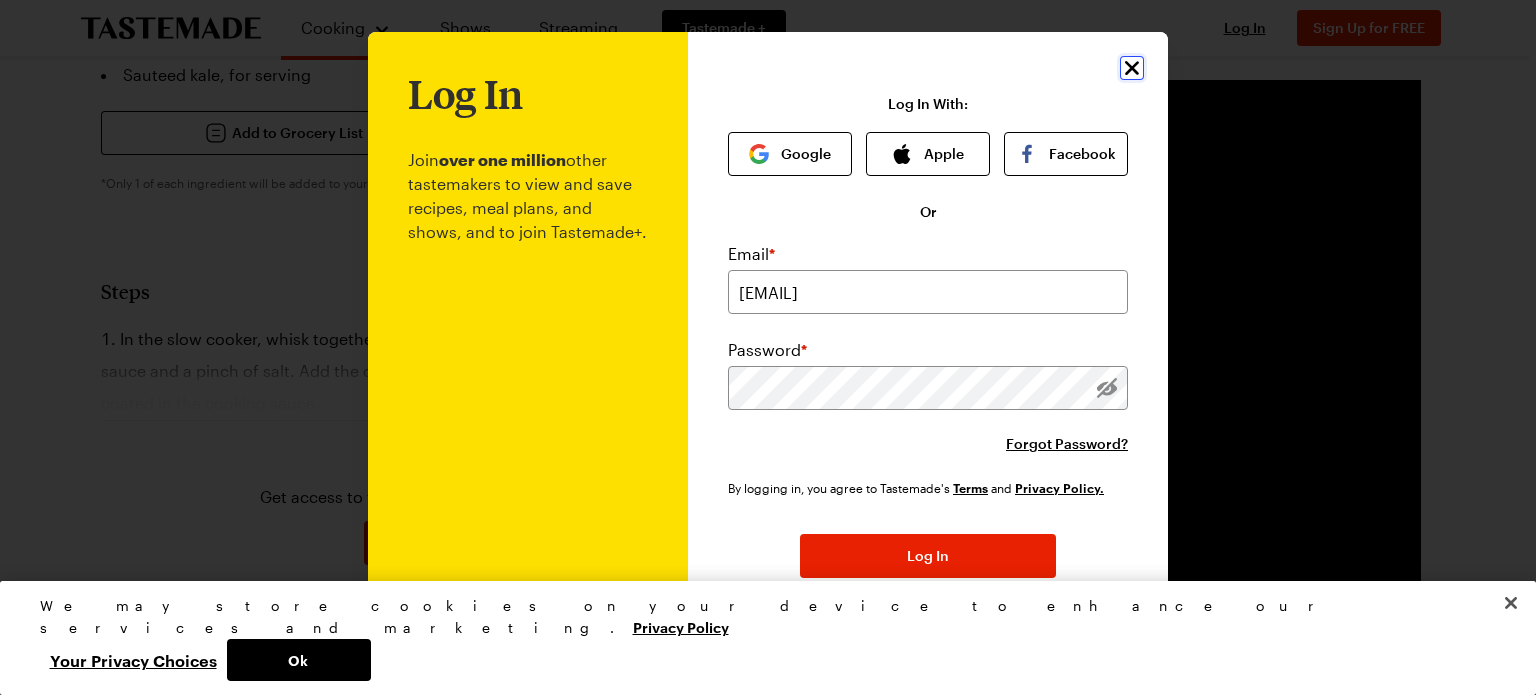 click 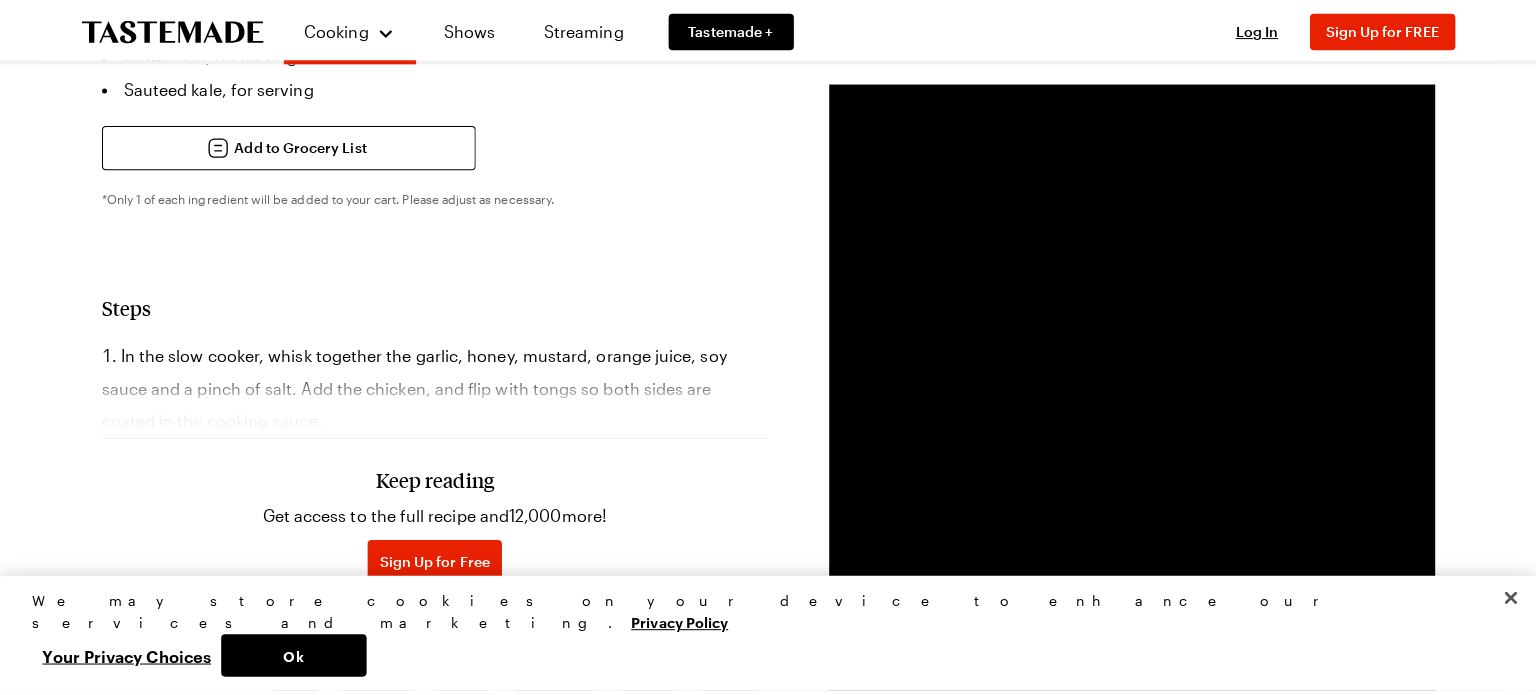 scroll, scrollTop: 875, scrollLeft: 0, axis: vertical 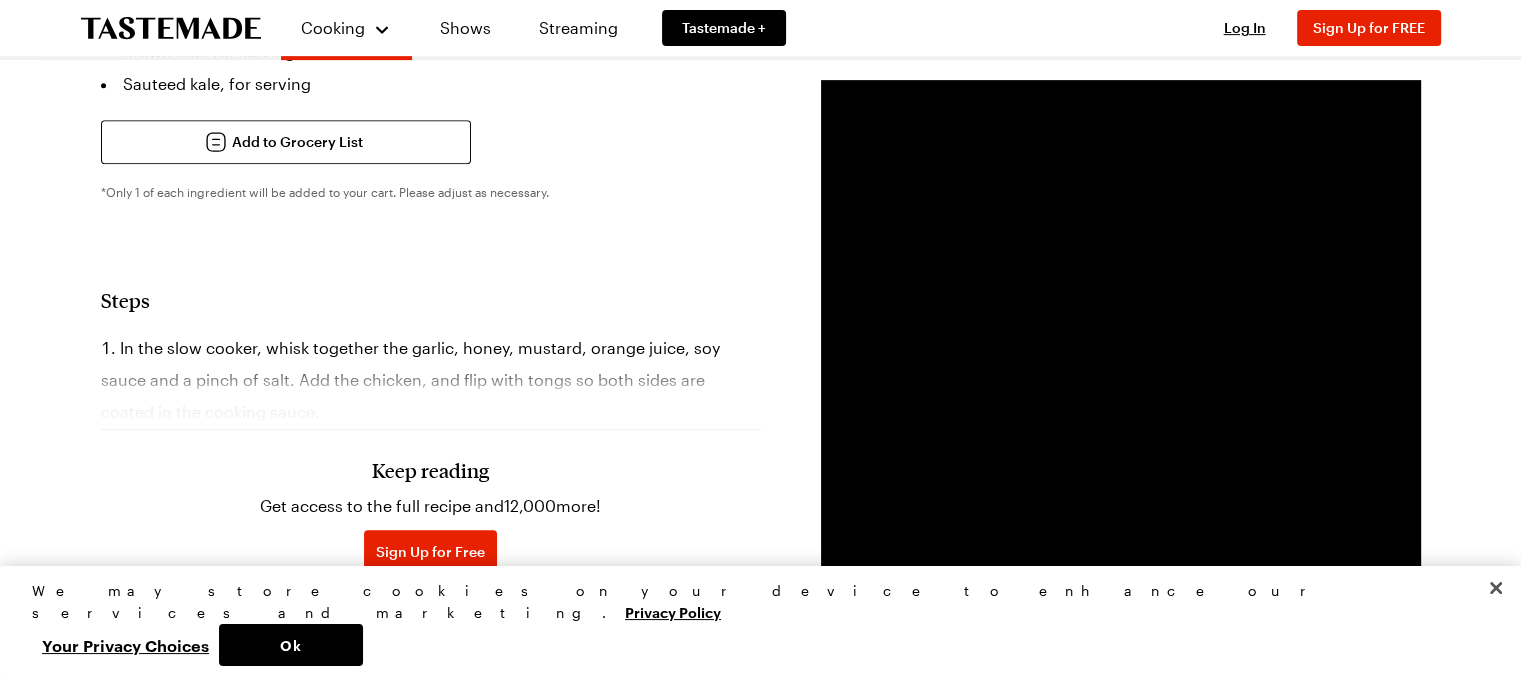 click on "In the slow cooker, whisk together the garlic, honey, mustard, orange juice, soy sauce and a pinch of salt. Add the chicken, and flip with tongs so both sides are coated in the cooking sauce." at bounding box center [431, 380] 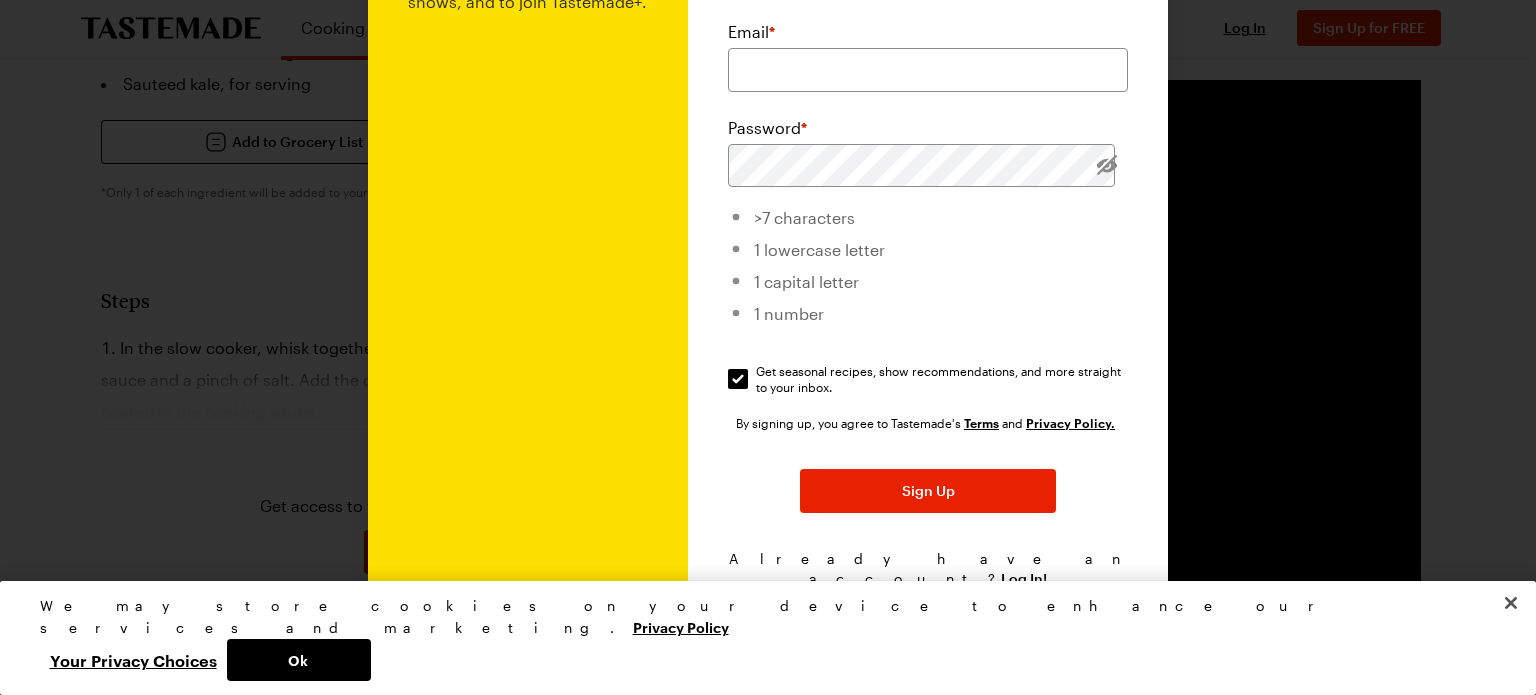 scroll, scrollTop: 0, scrollLeft: 0, axis: both 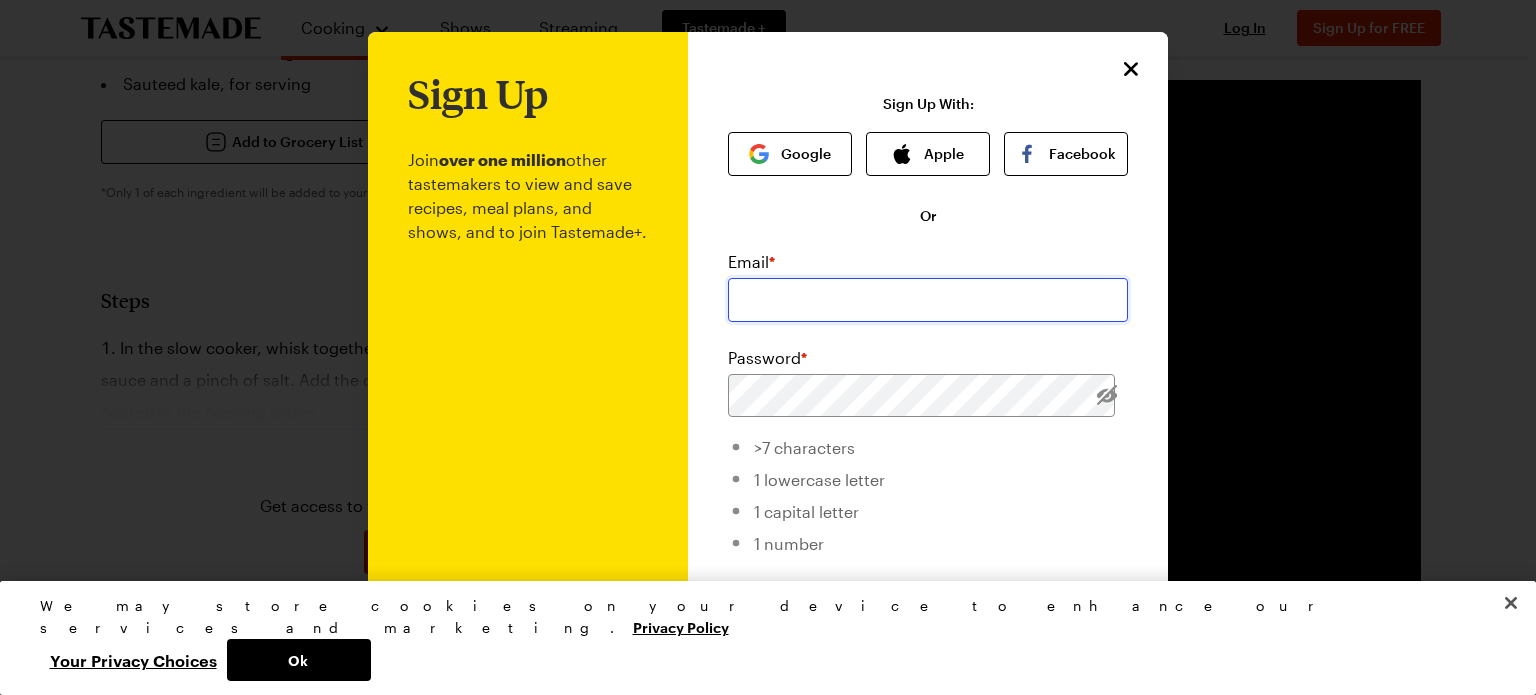 click at bounding box center [928, 300] 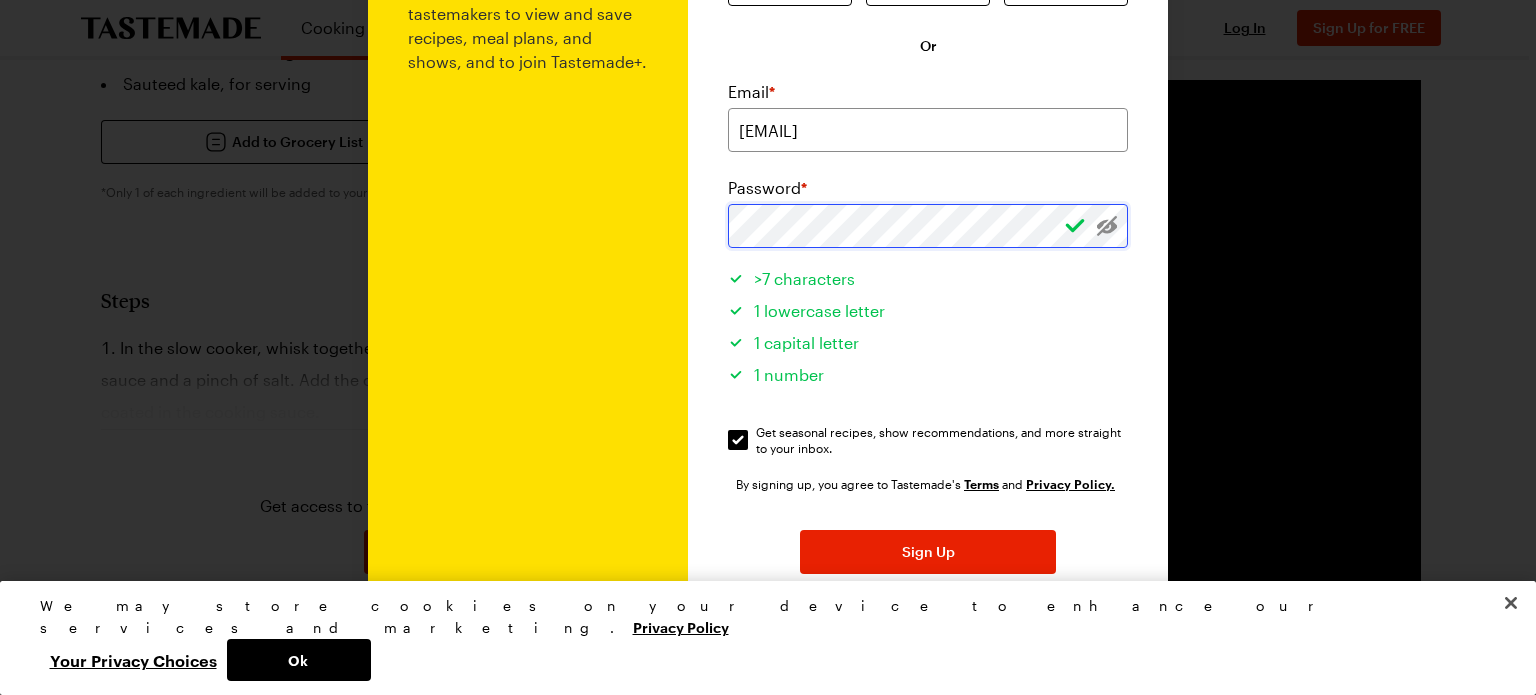 scroll, scrollTop: 240, scrollLeft: 0, axis: vertical 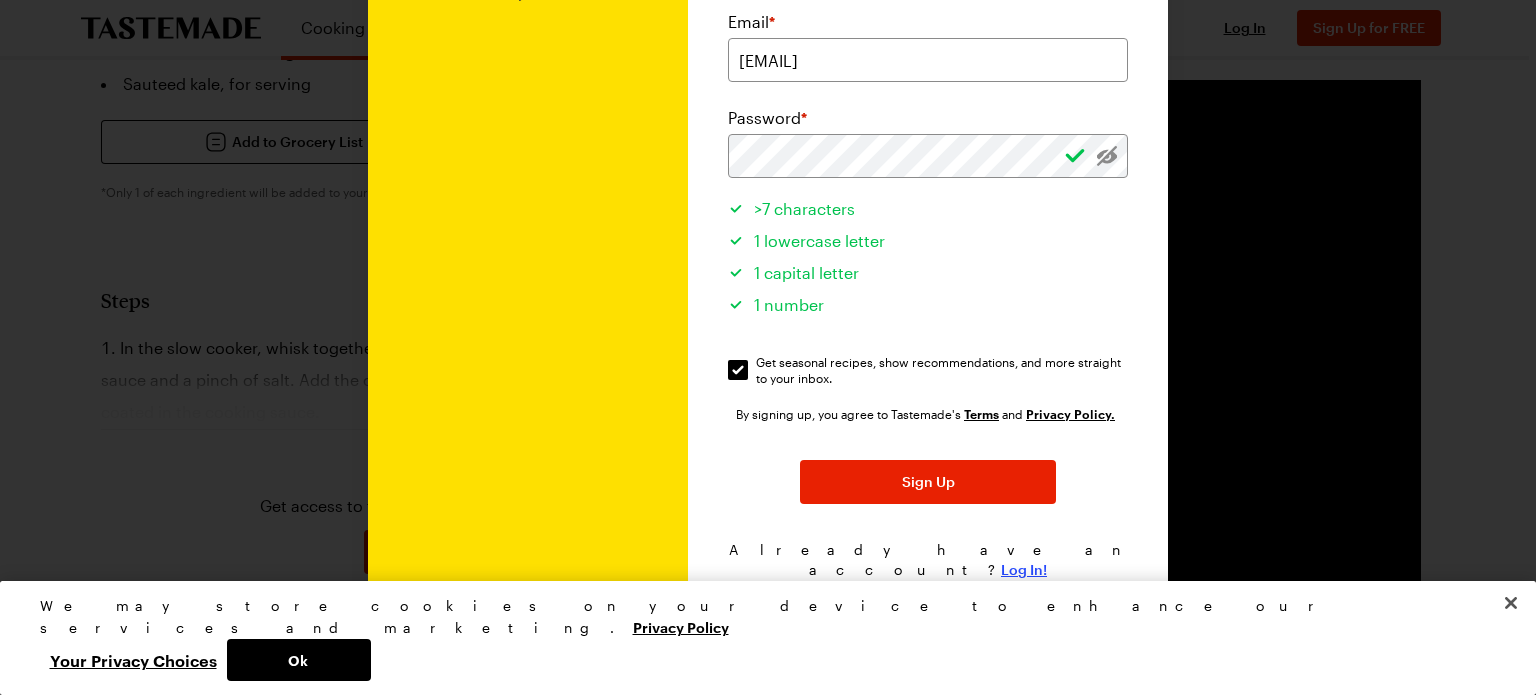 click on "Log In!" at bounding box center [1024, 570] 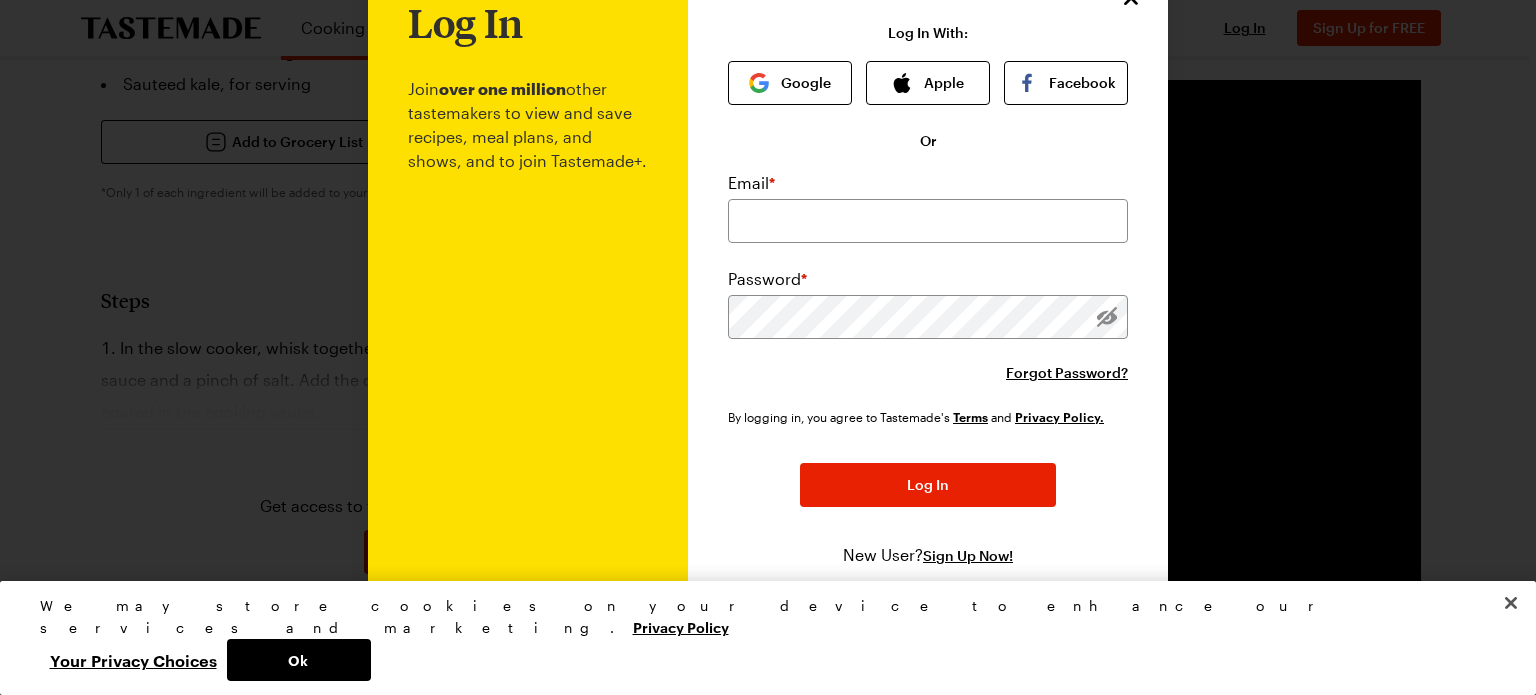 scroll, scrollTop: 75, scrollLeft: 0, axis: vertical 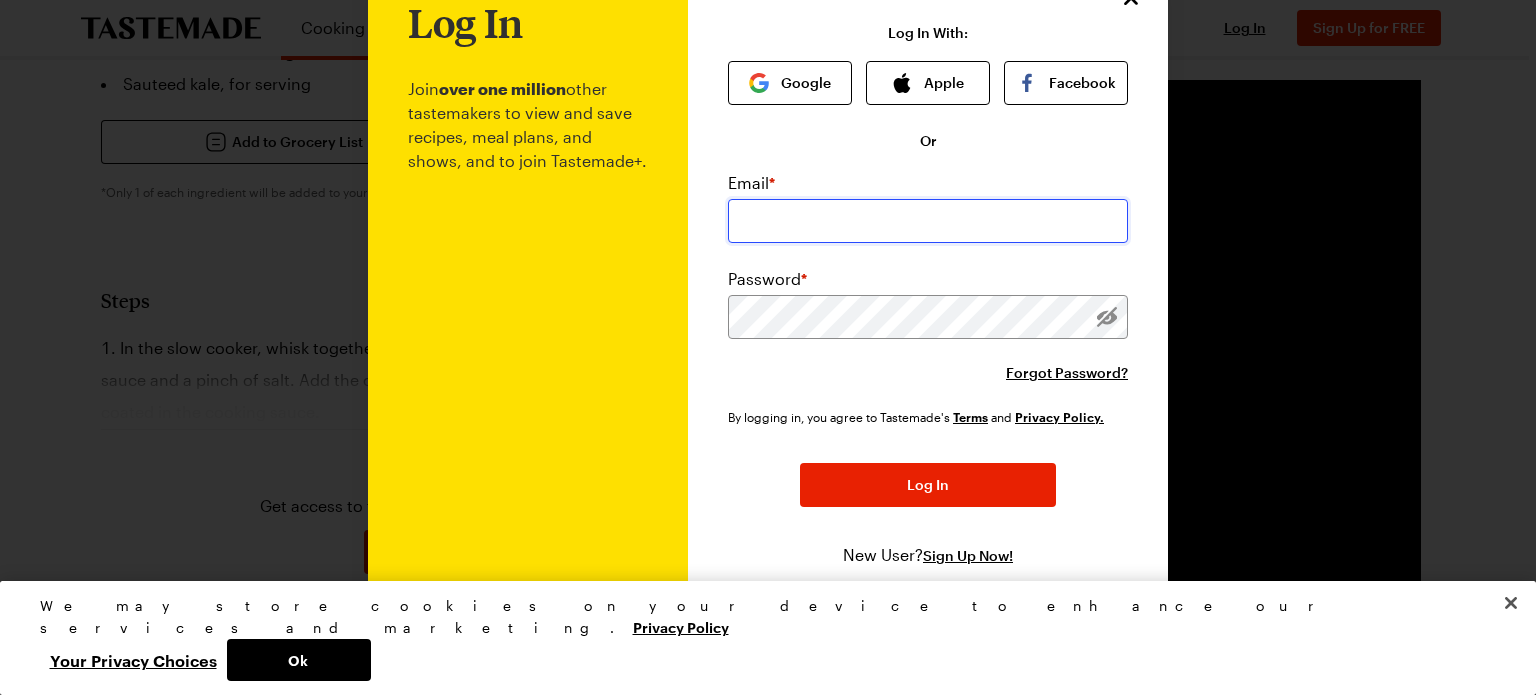 click at bounding box center [928, 221] 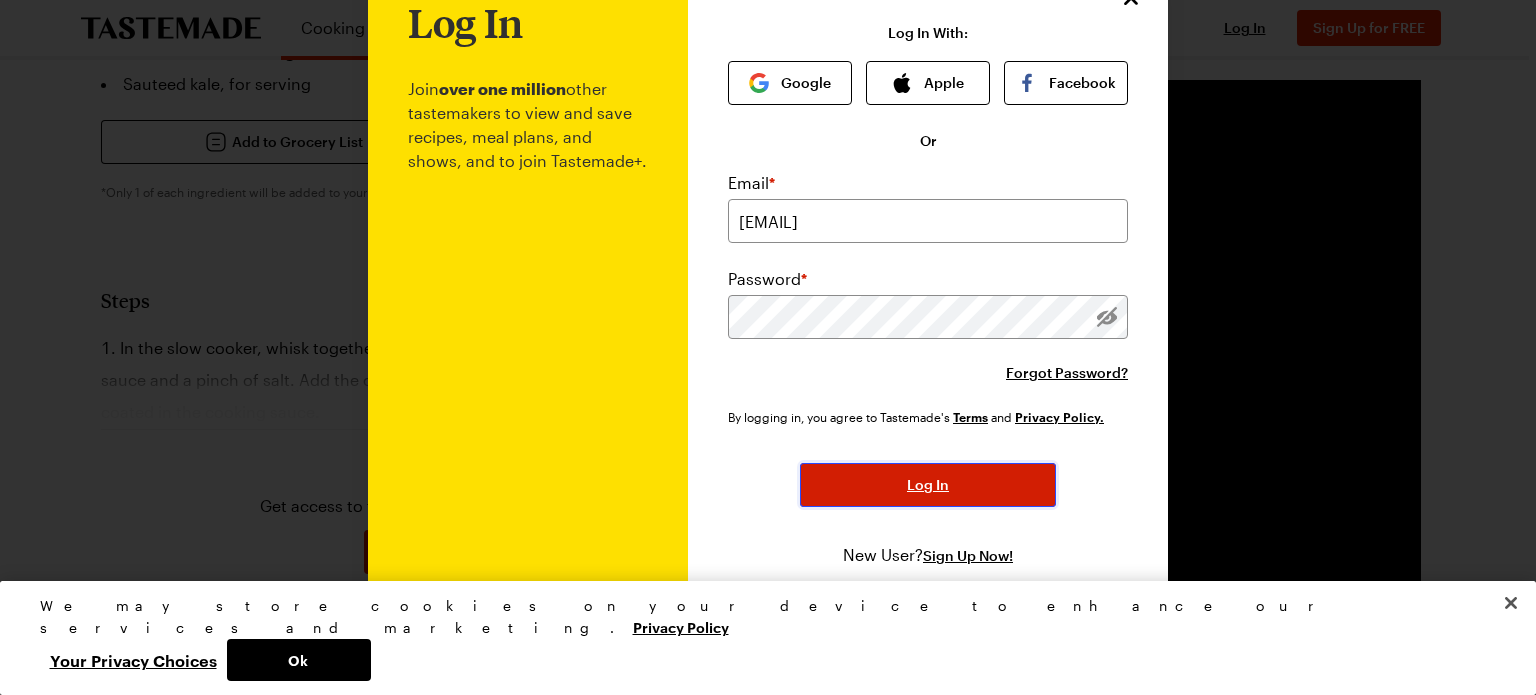 click on "Log In" at bounding box center [928, 485] 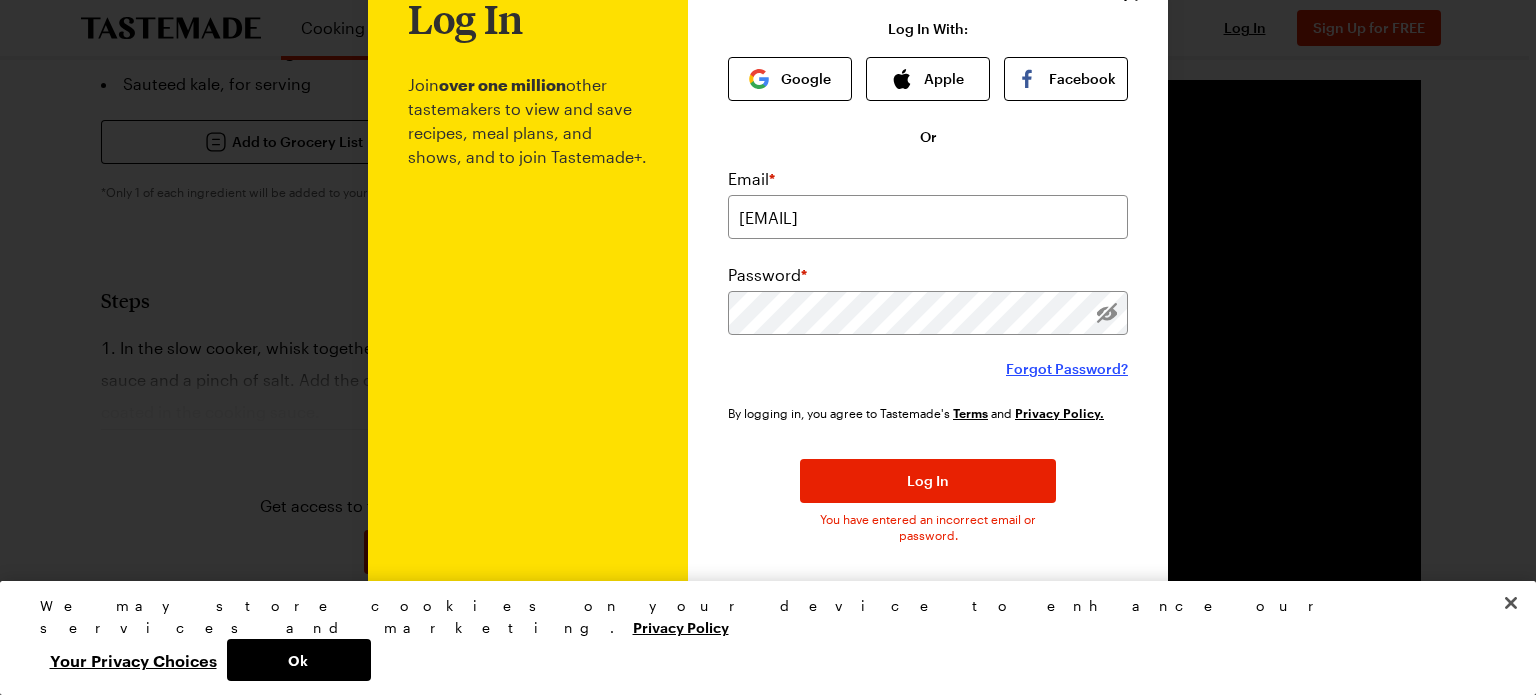 click on "Forgot Password?" at bounding box center (1067, 369) 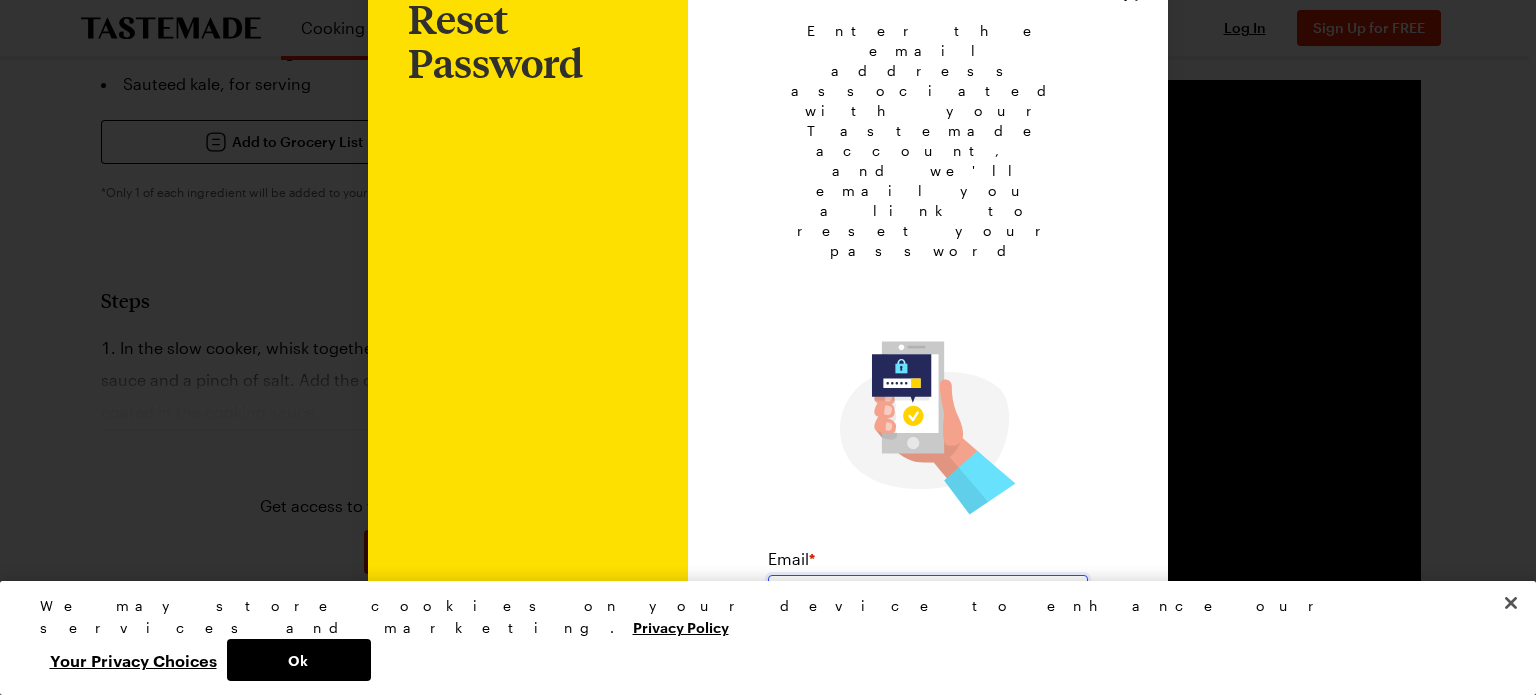 click at bounding box center [928, 597] 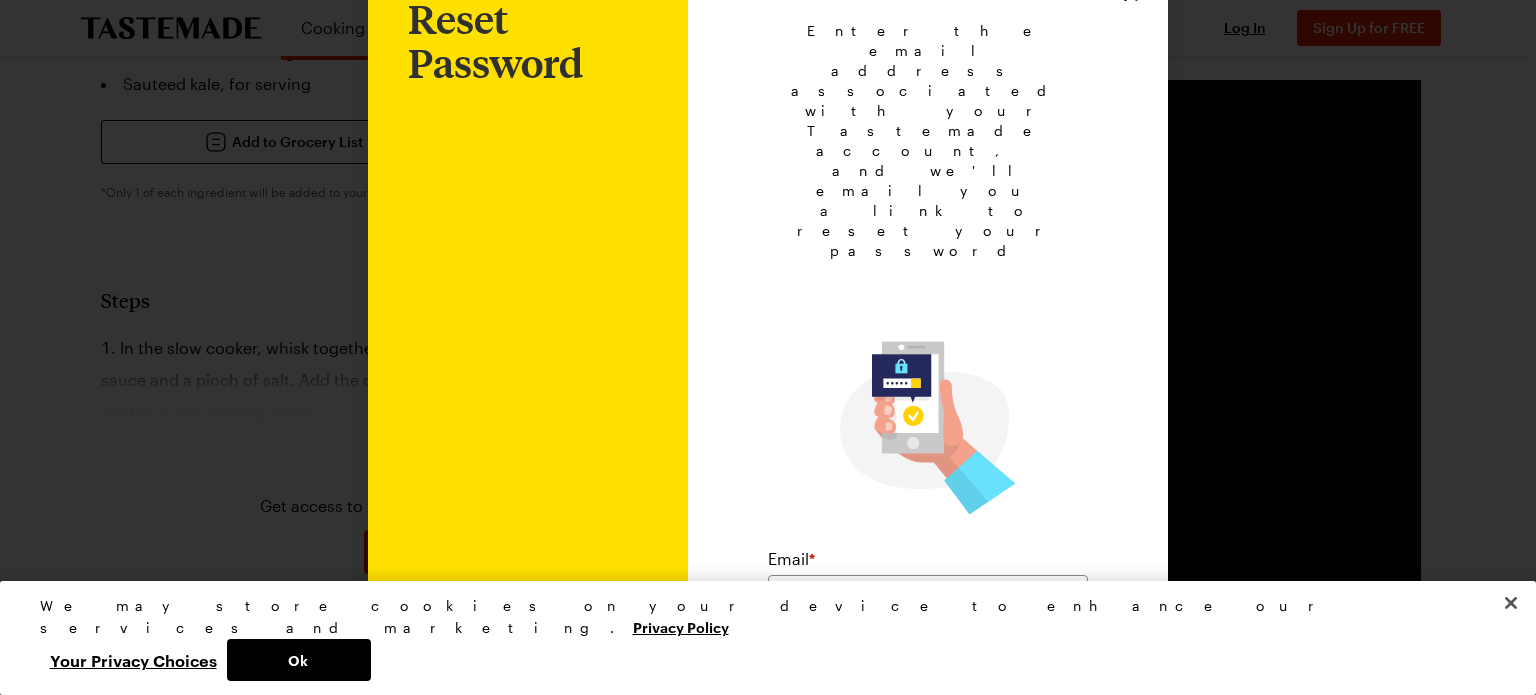 click on "Submit" at bounding box center (928, 673) 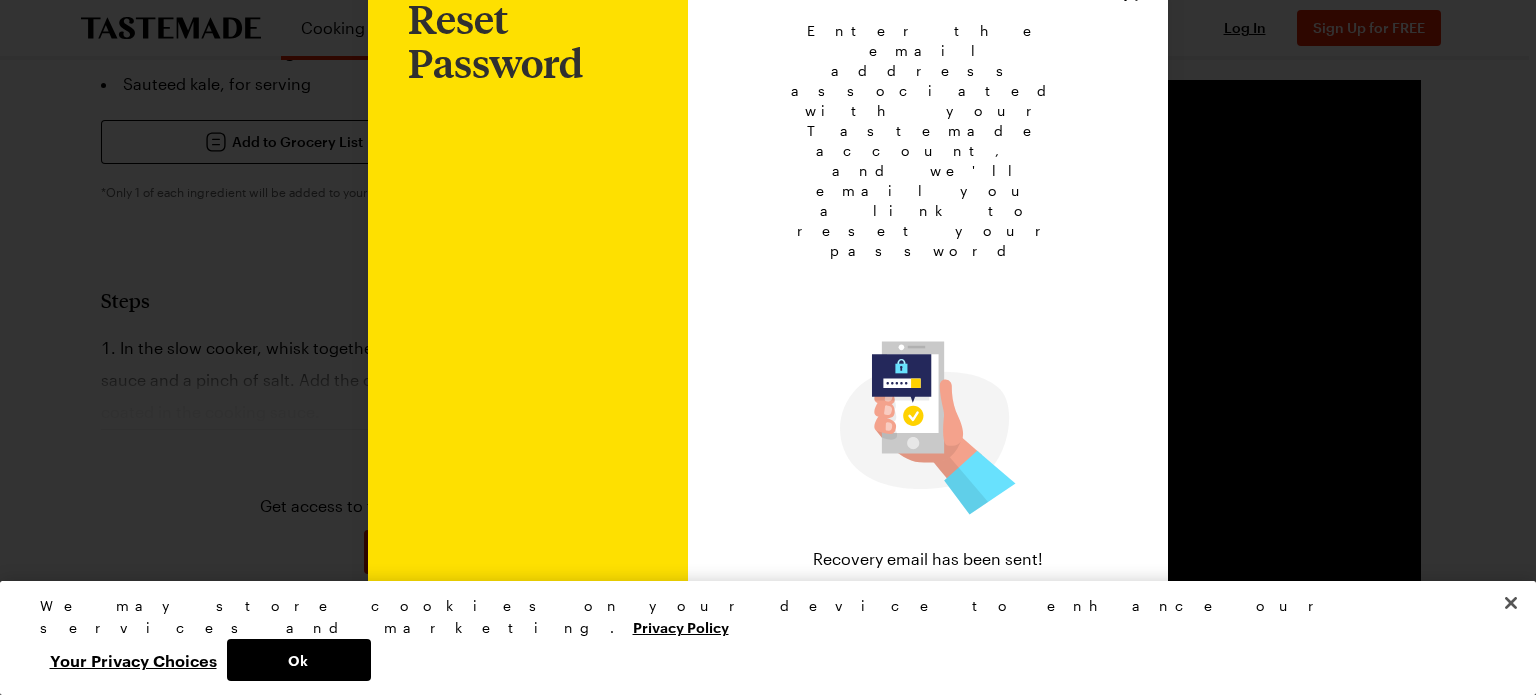 scroll, scrollTop: 0, scrollLeft: 0, axis: both 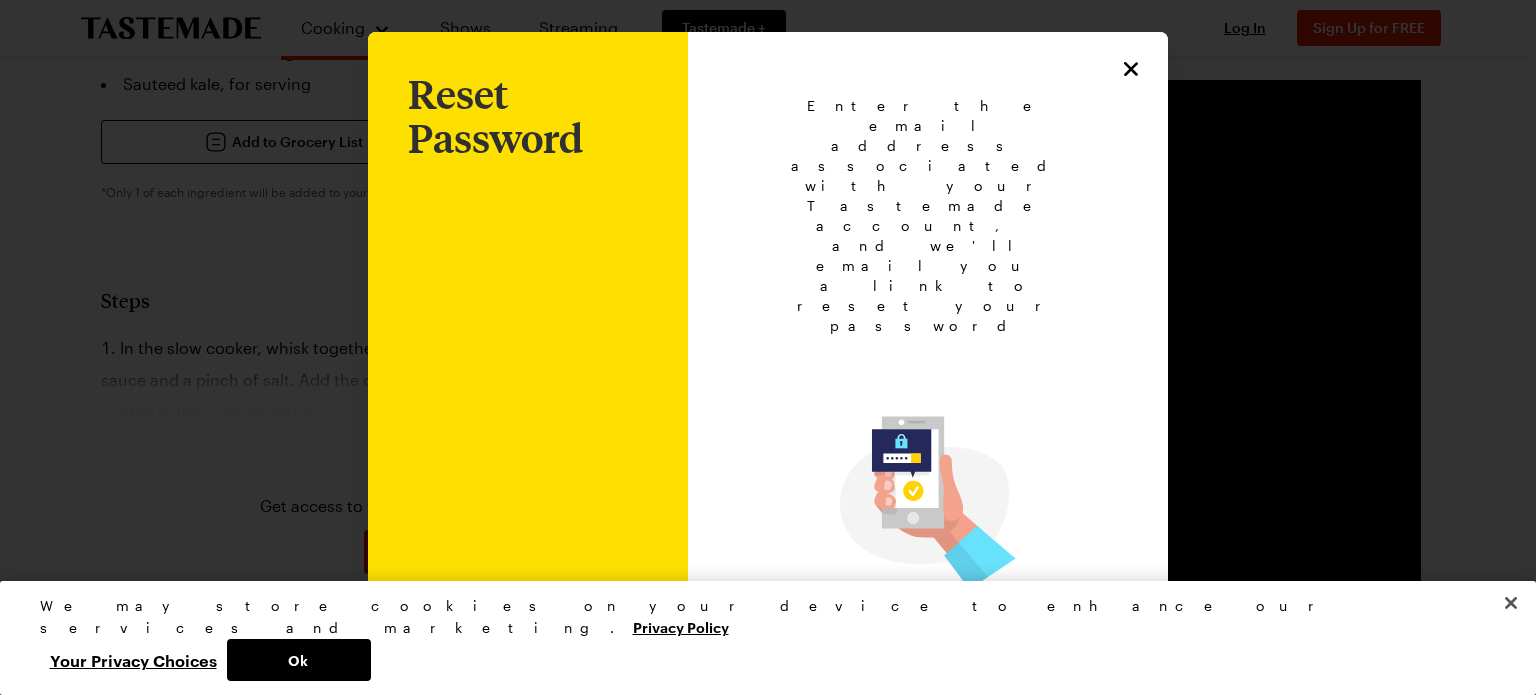 click on "Back to Login" at bounding box center [928, 700] 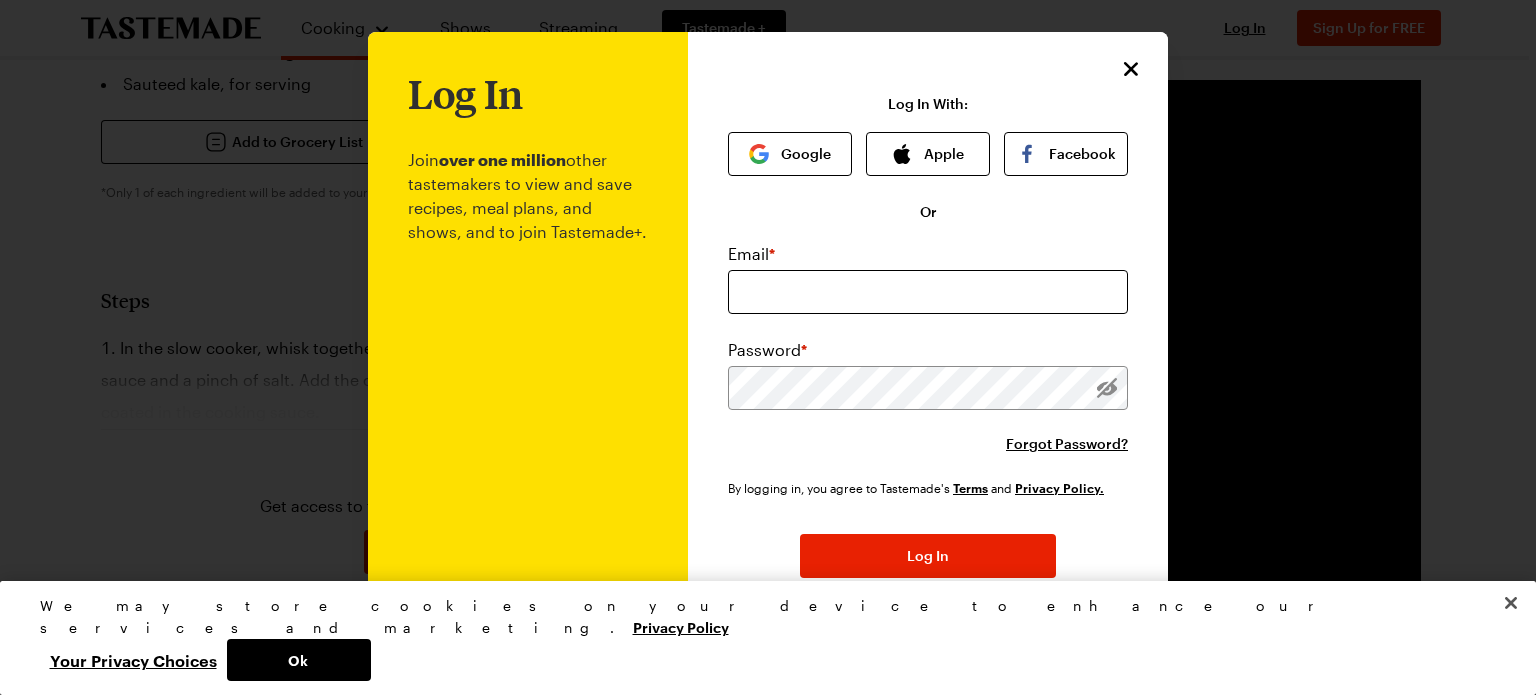 scroll, scrollTop: 75, scrollLeft: 0, axis: vertical 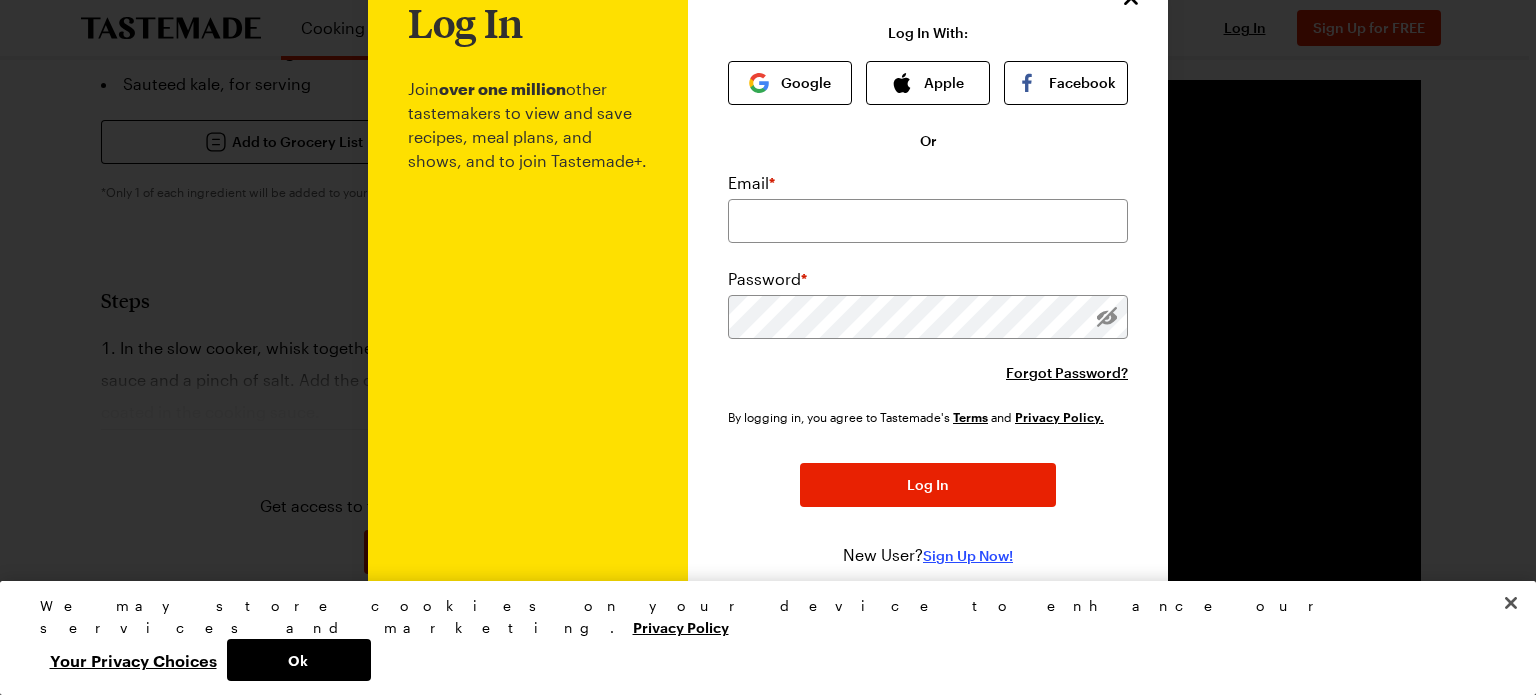 click on "Sign Up Now!" at bounding box center [968, 556] 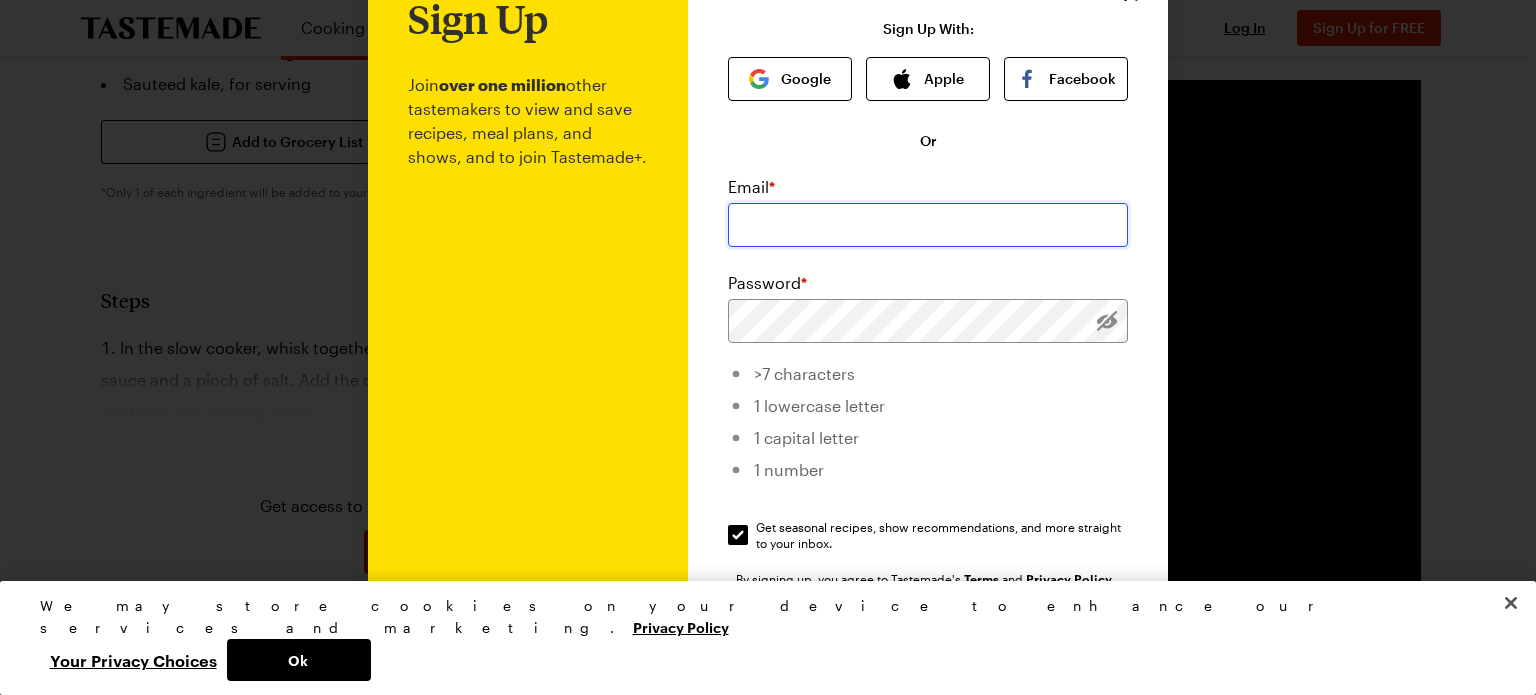 click at bounding box center (928, 225) 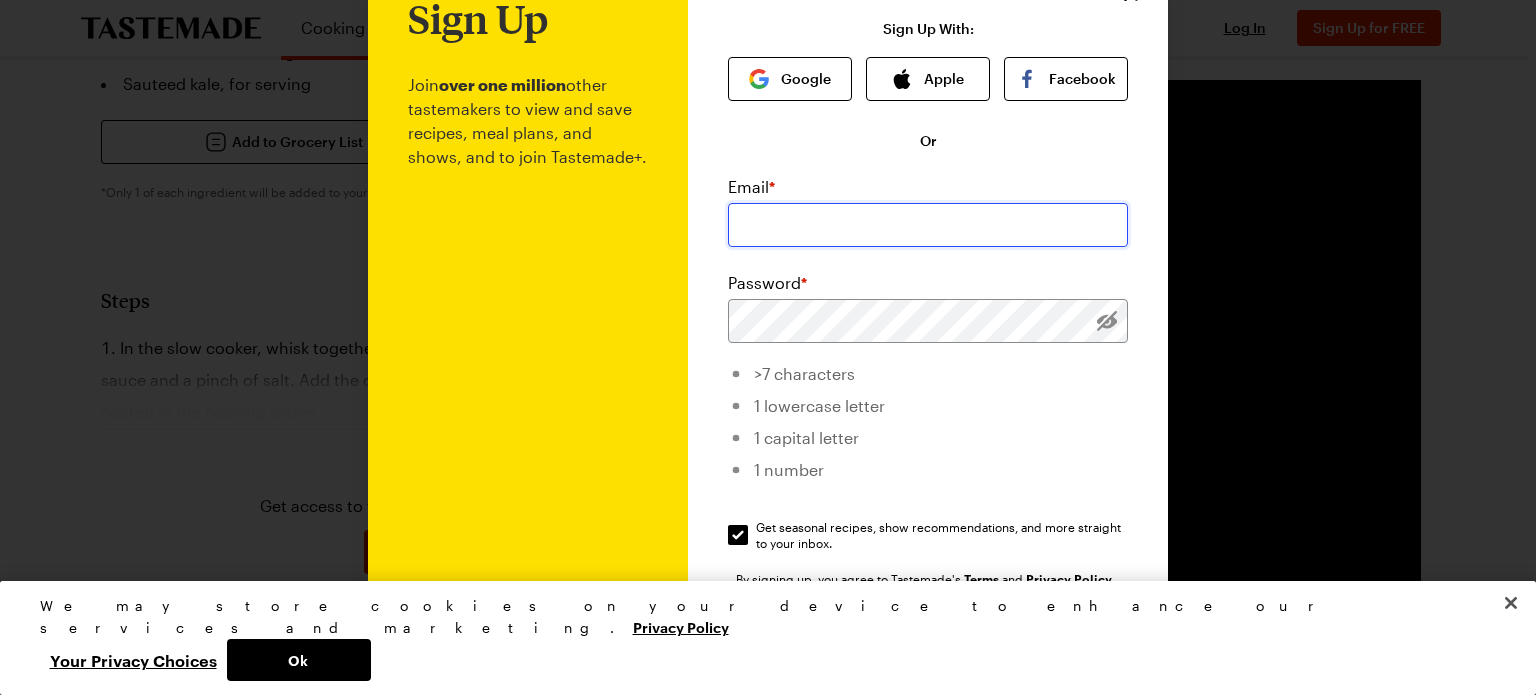 type on "[EMAIL]" 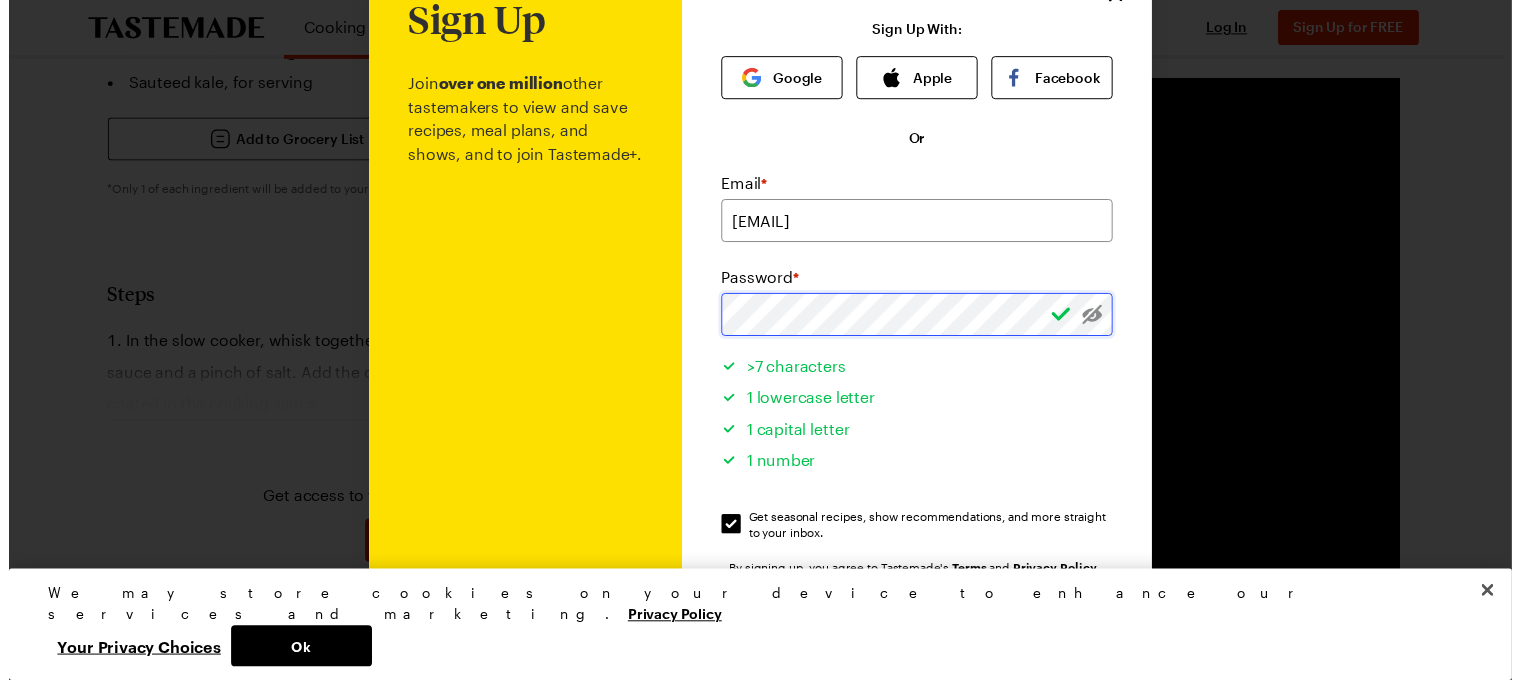 scroll, scrollTop: 240, scrollLeft: 0, axis: vertical 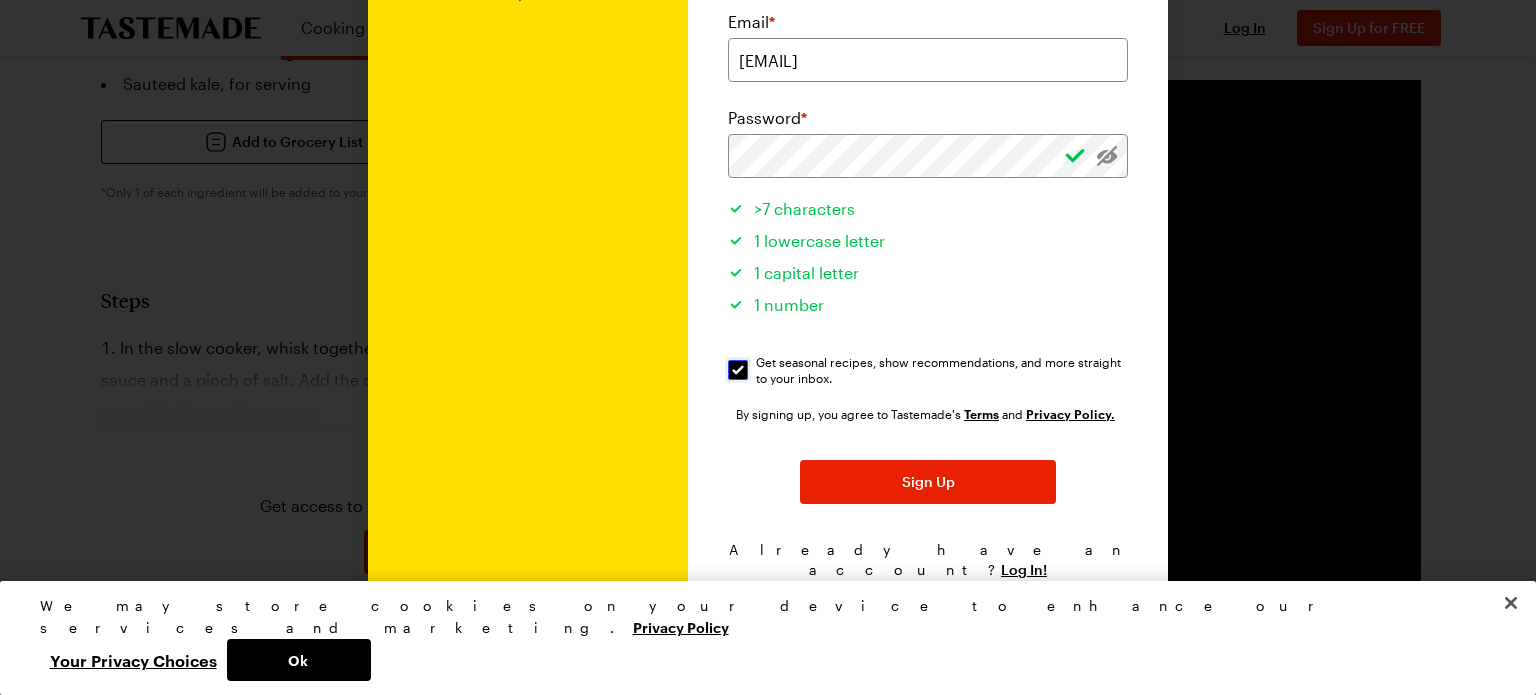 click on "Get seasonal recipes, show recommendations, and more straight to your inbox. Get seasonal recipes, show recommendations, and more straight to your inbox." at bounding box center [738, 370] 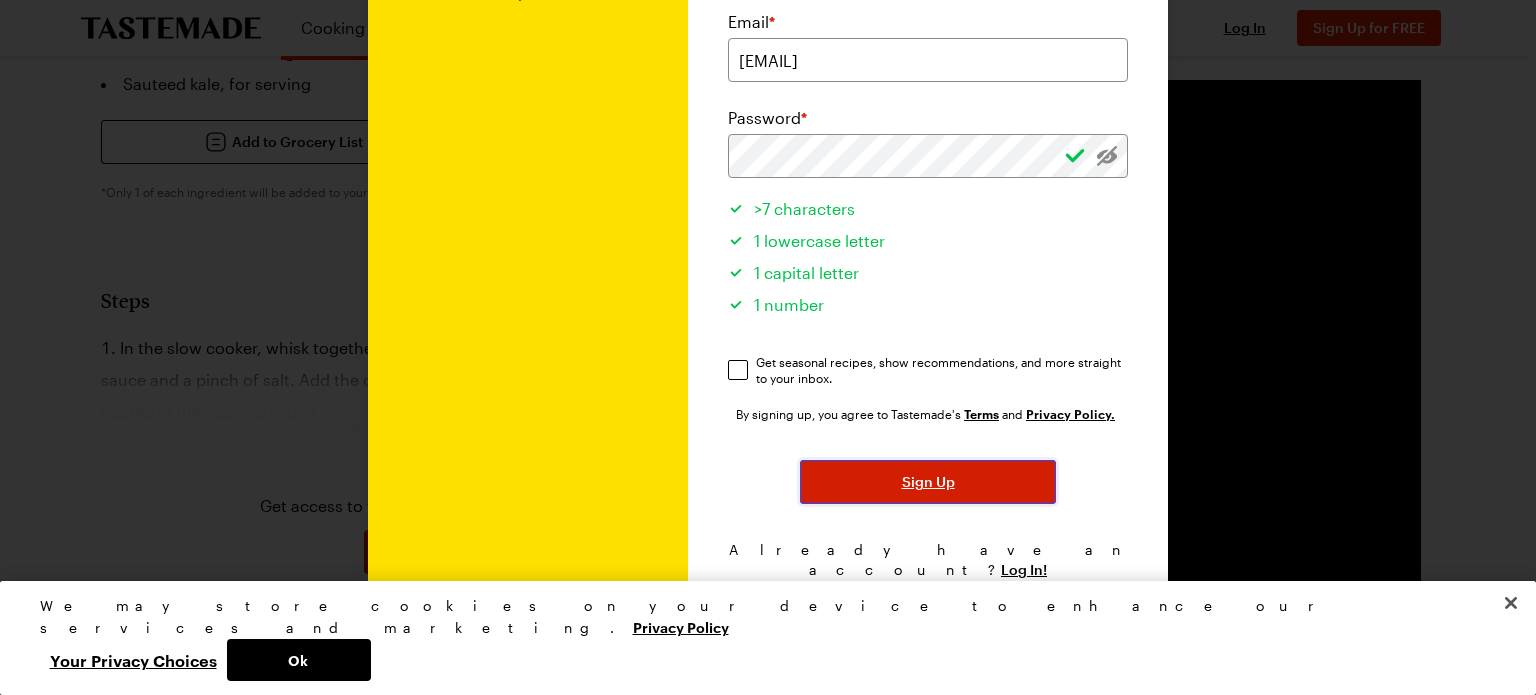 click on "Sign Up" at bounding box center (928, 482) 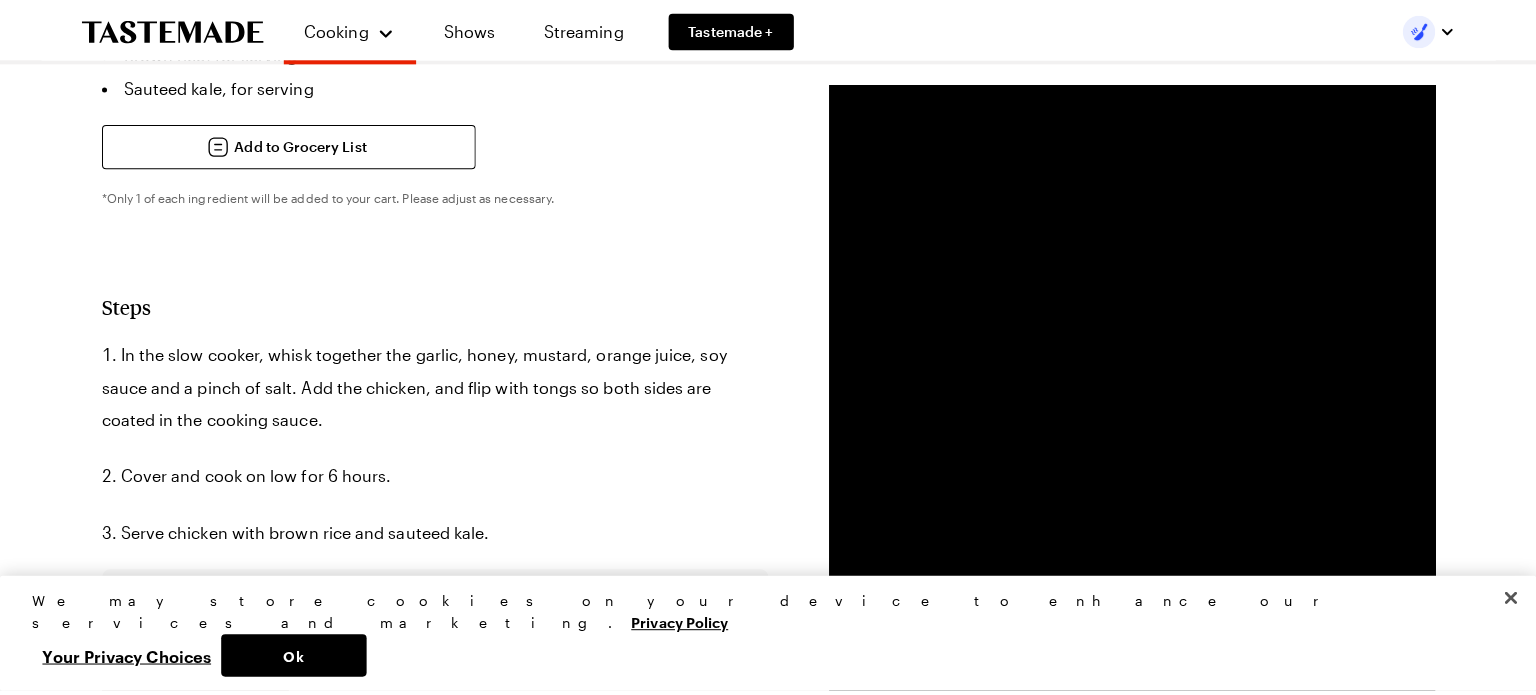 scroll, scrollTop: 0, scrollLeft: 0, axis: both 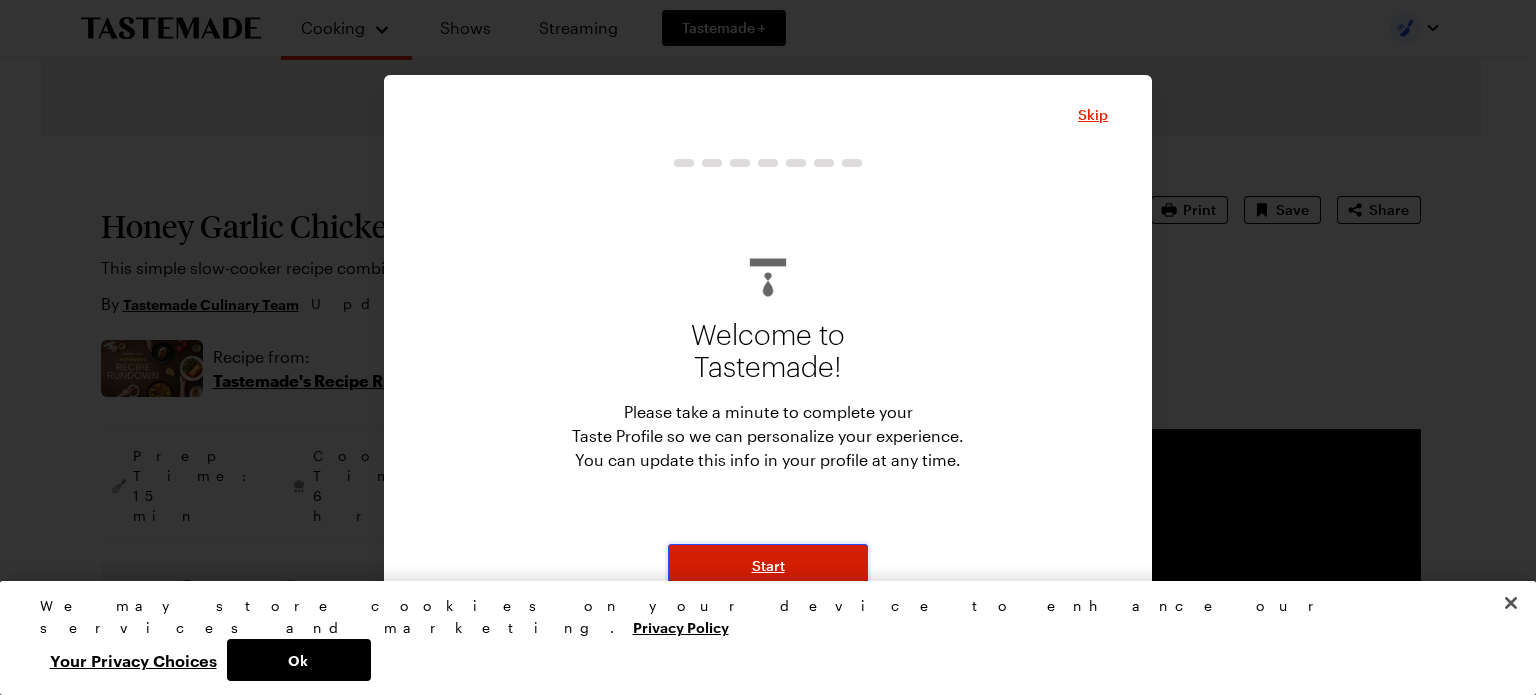 click on "Start" at bounding box center [768, 566] 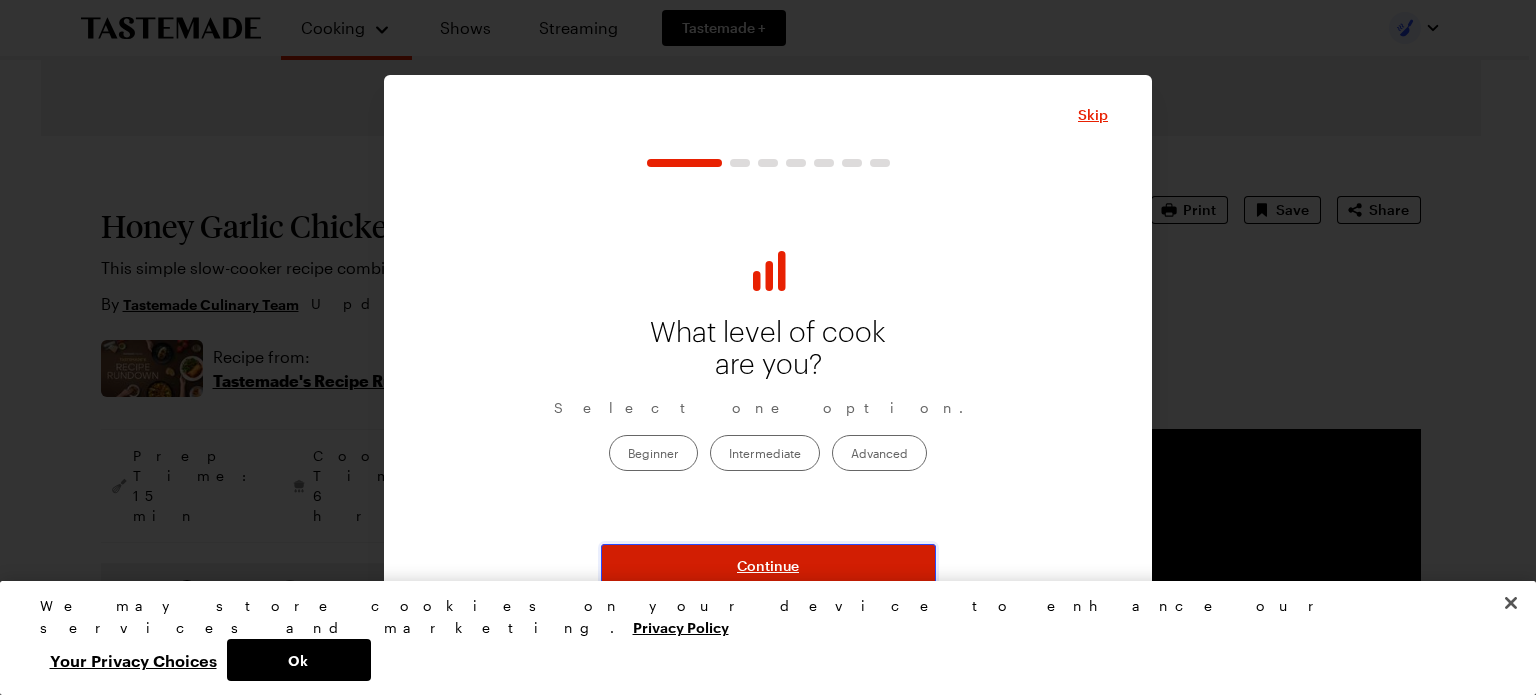 click on "Continue" at bounding box center (768, 566) 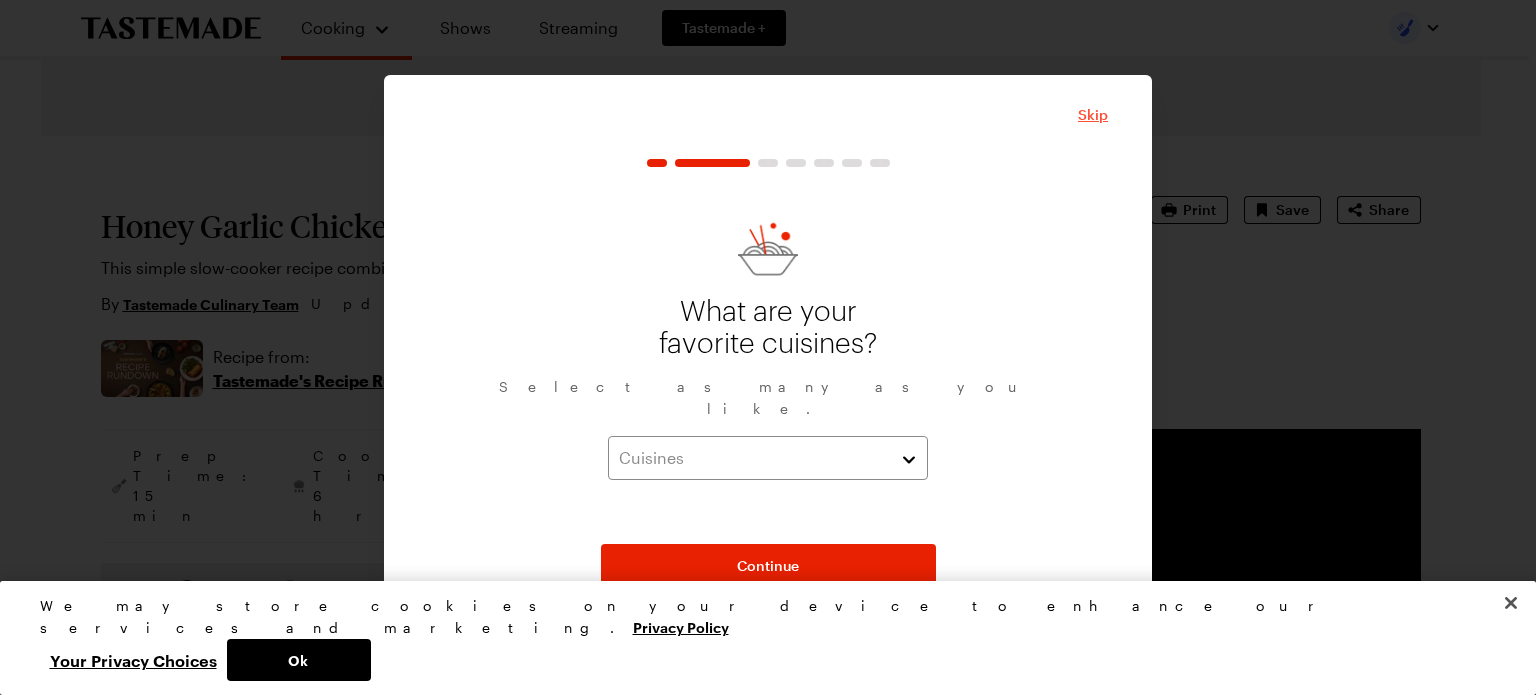click on "Skip" at bounding box center (1093, 115) 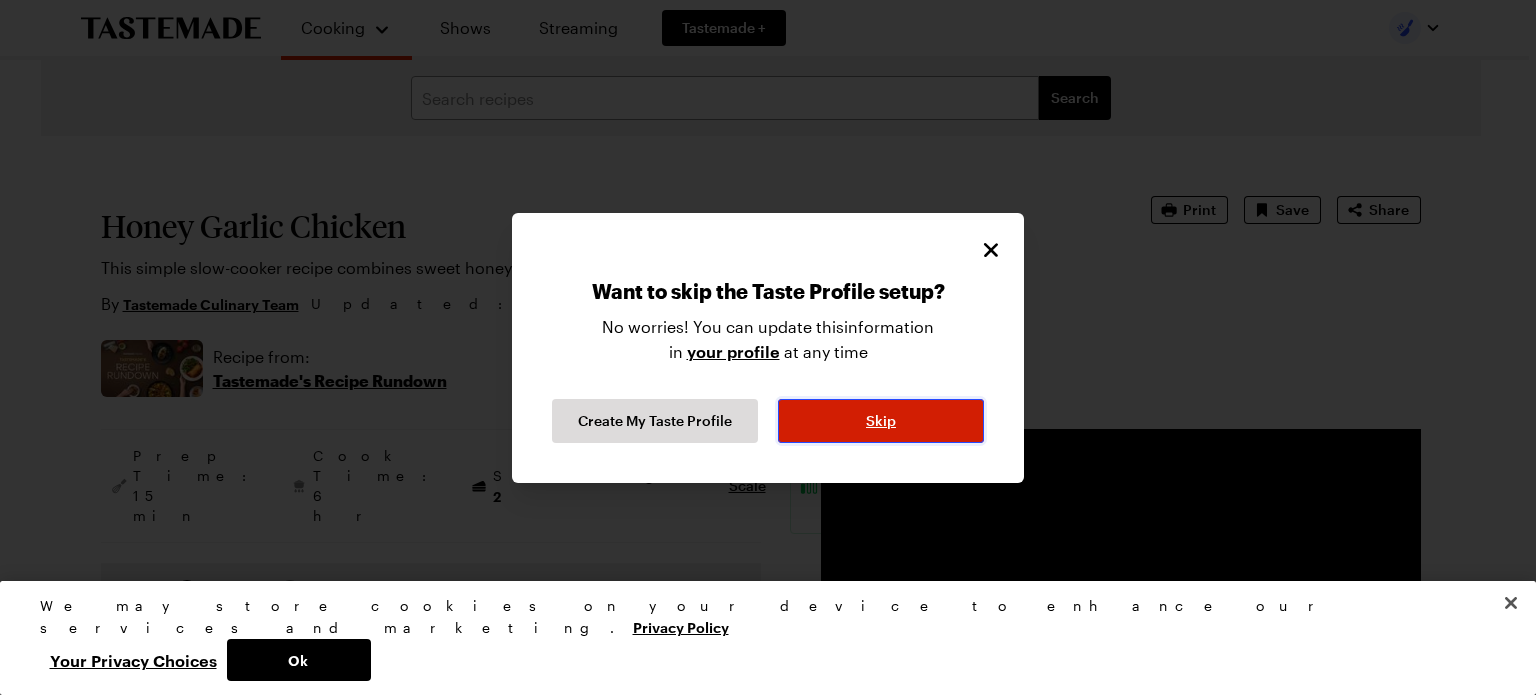 click on "Skip" at bounding box center (881, 421) 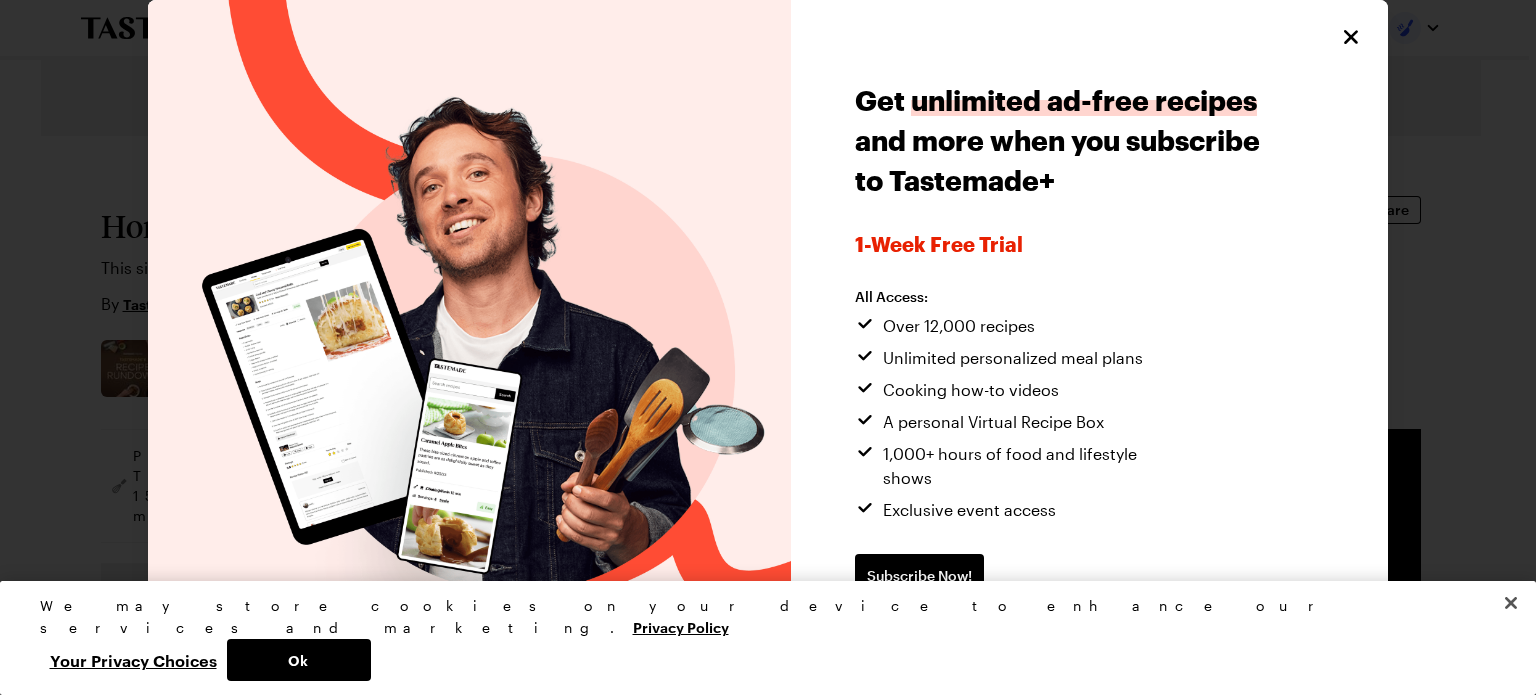 click on "Get   unlimited ad-free recipes   and more when you subscribe to Tastemade+ 1-week Free Trial All Access: Over 12,000 recipes Unlimited personalized meal plans Cooking how-to videos A personal Virtual Recipe Box 1,000+ hours of food and lifestyle shows Exclusive event access Subscribe Now! Continue without subscribing" at bounding box center (1089, 365) 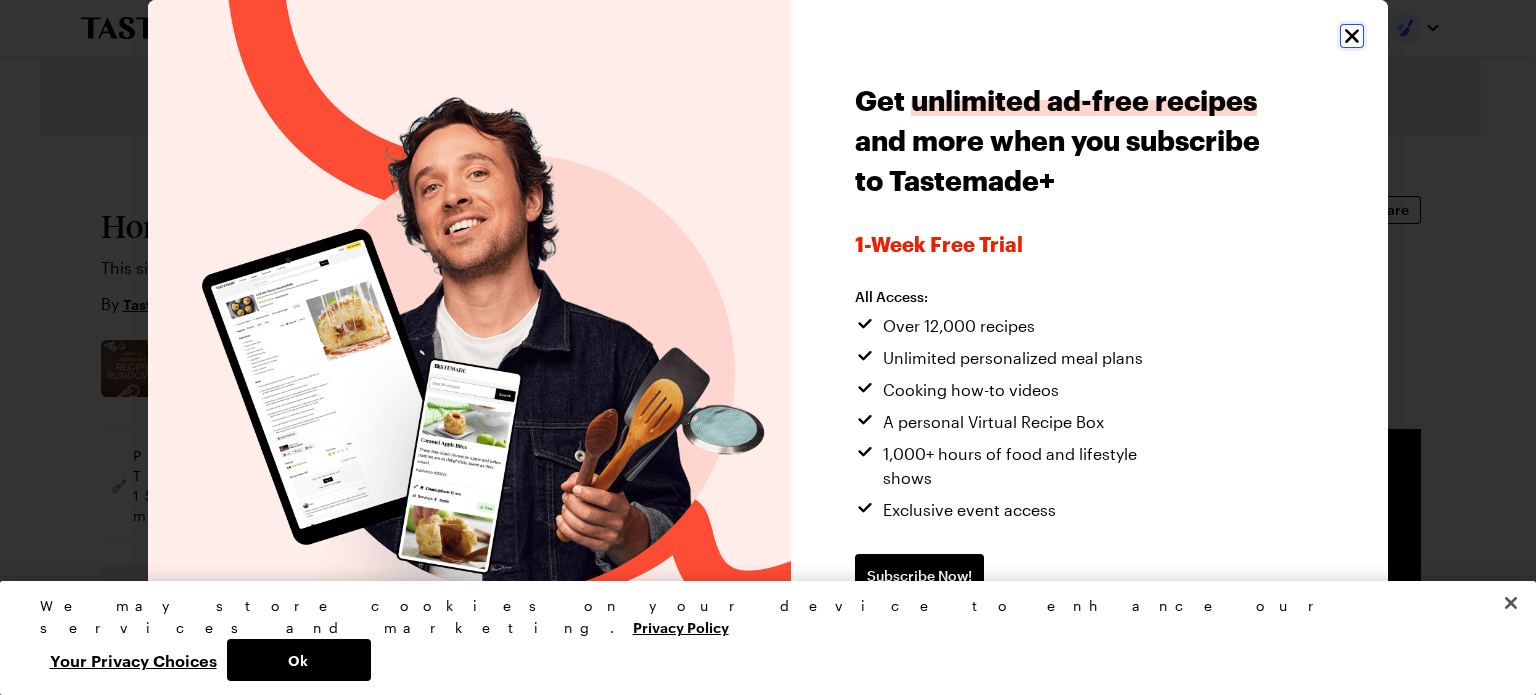 click 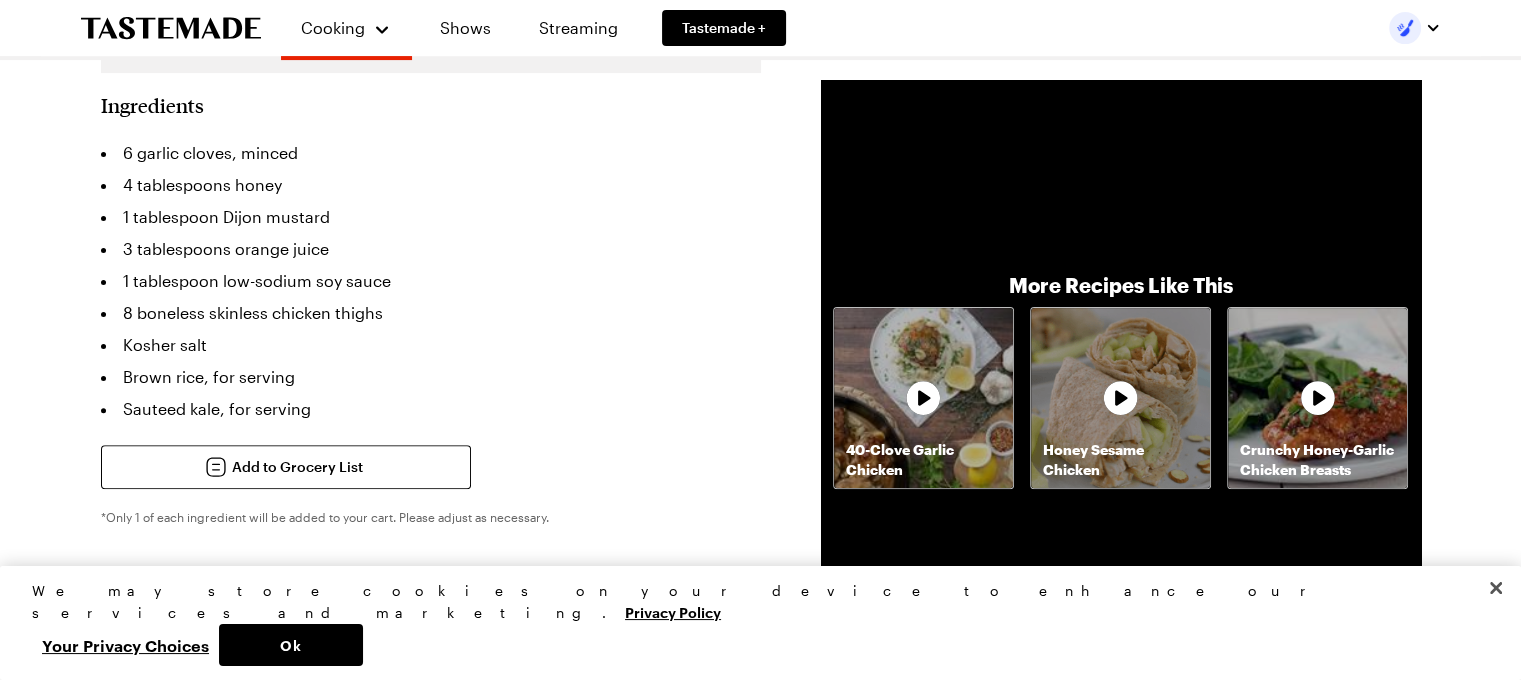 scroll, scrollTop: 544, scrollLeft: 0, axis: vertical 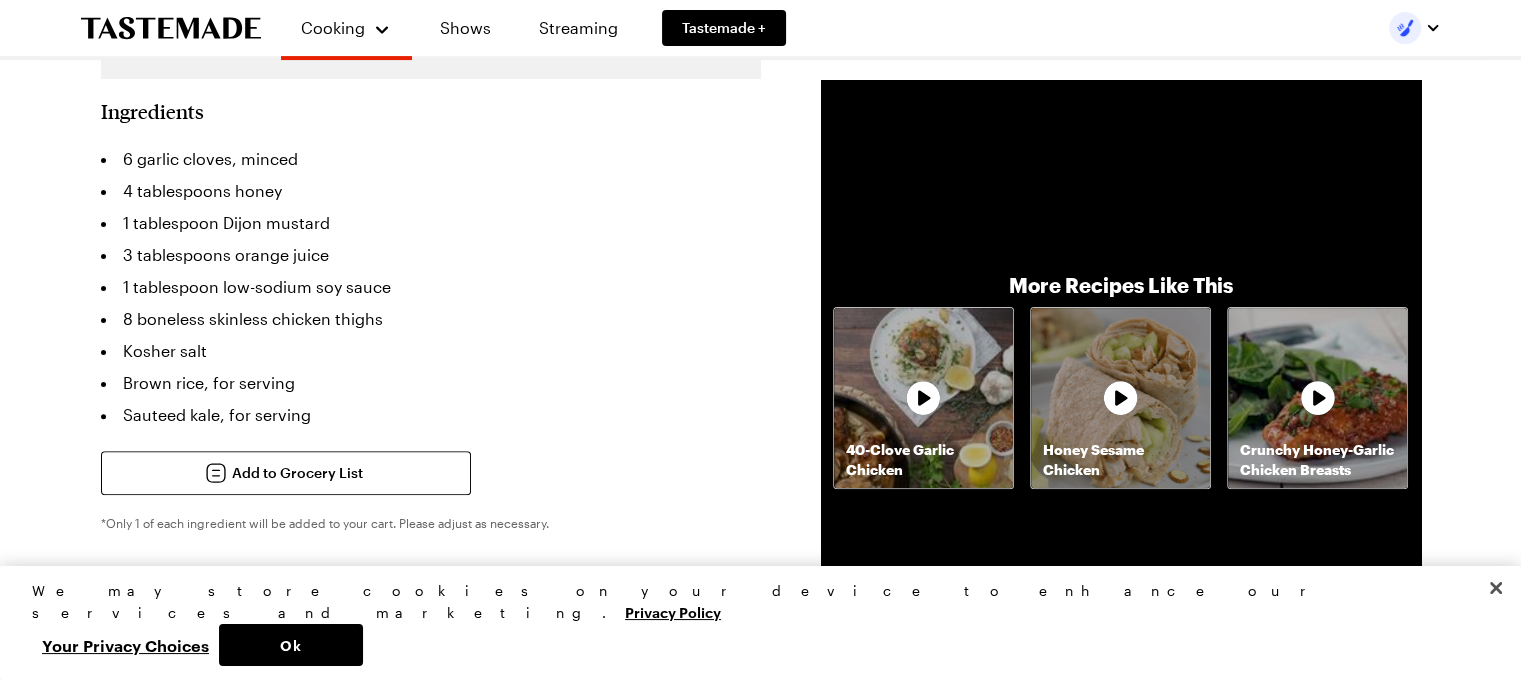 click 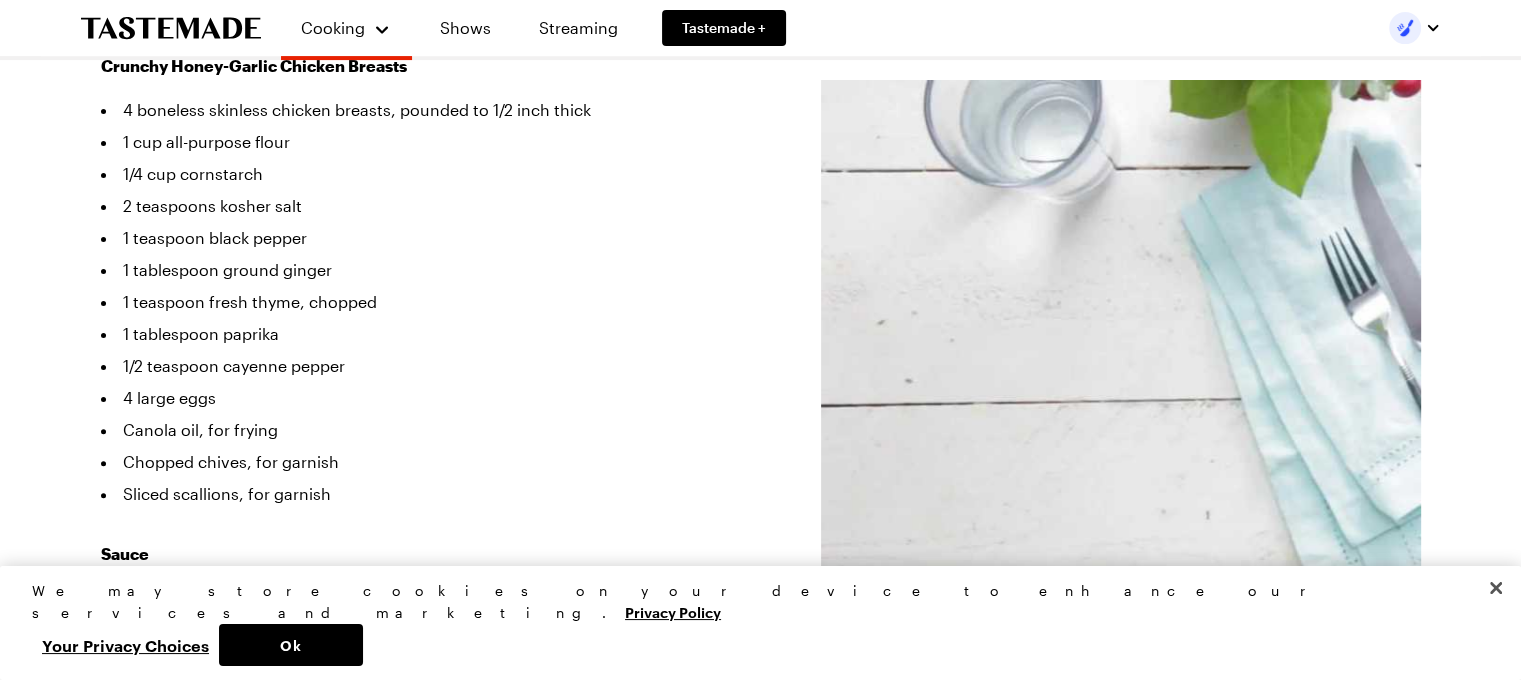 scroll, scrollTop: 0, scrollLeft: 0, axis: both 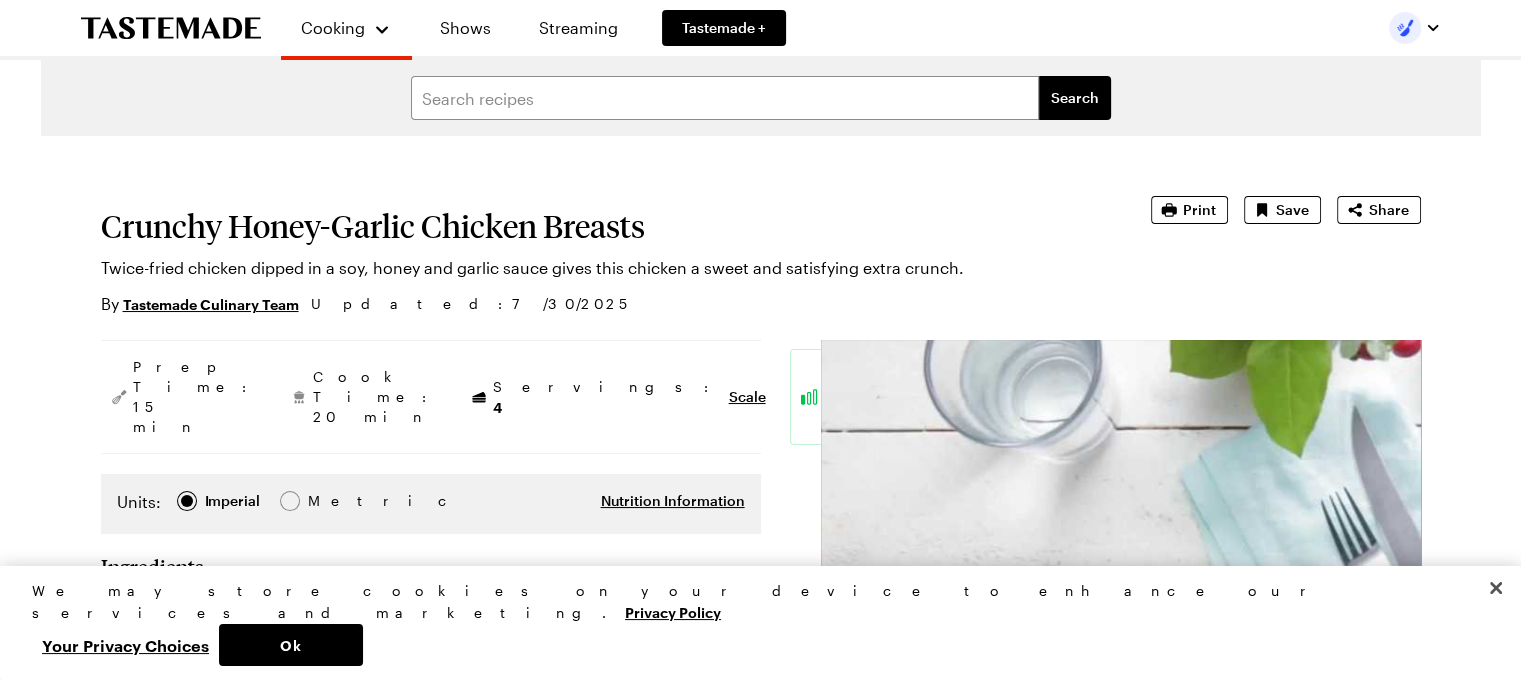 type on "x" 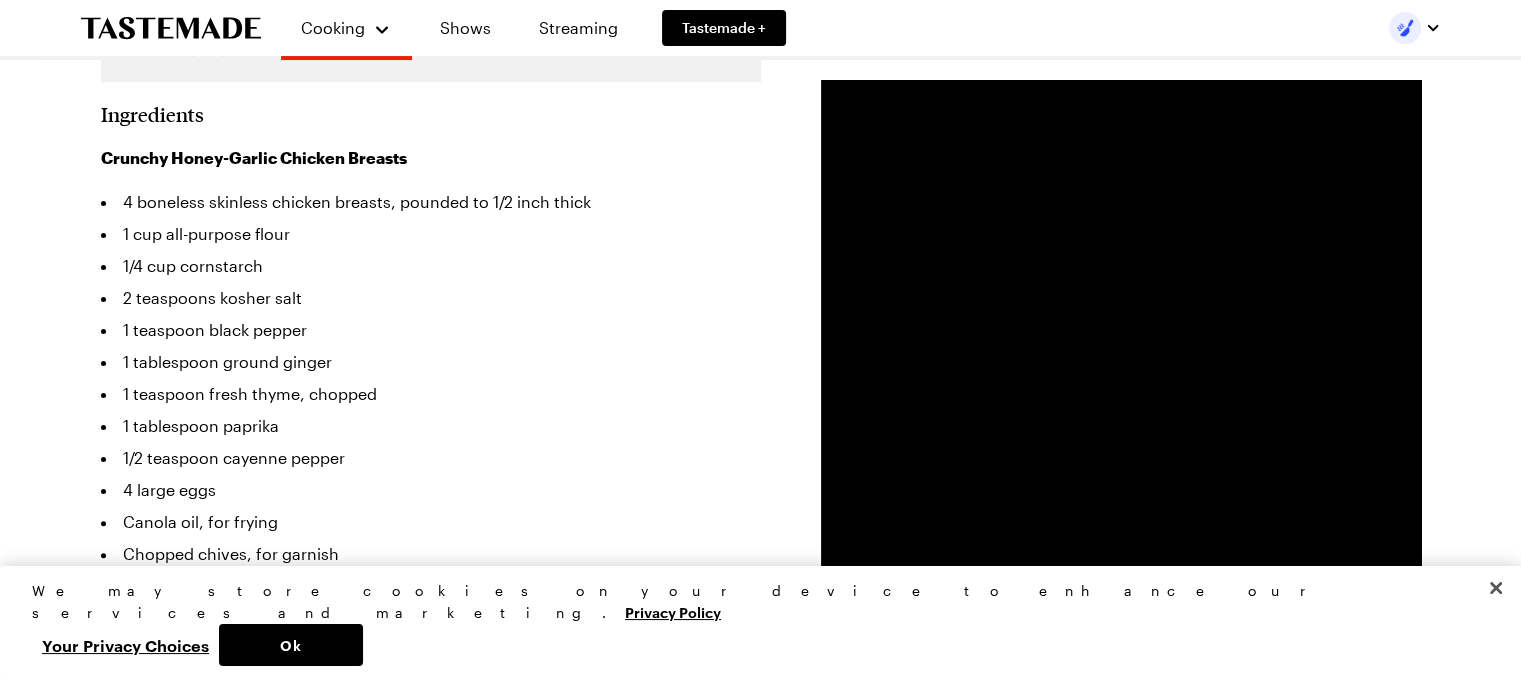 scroll, scrollTop: 0, scrollLeft: 0, axis: both 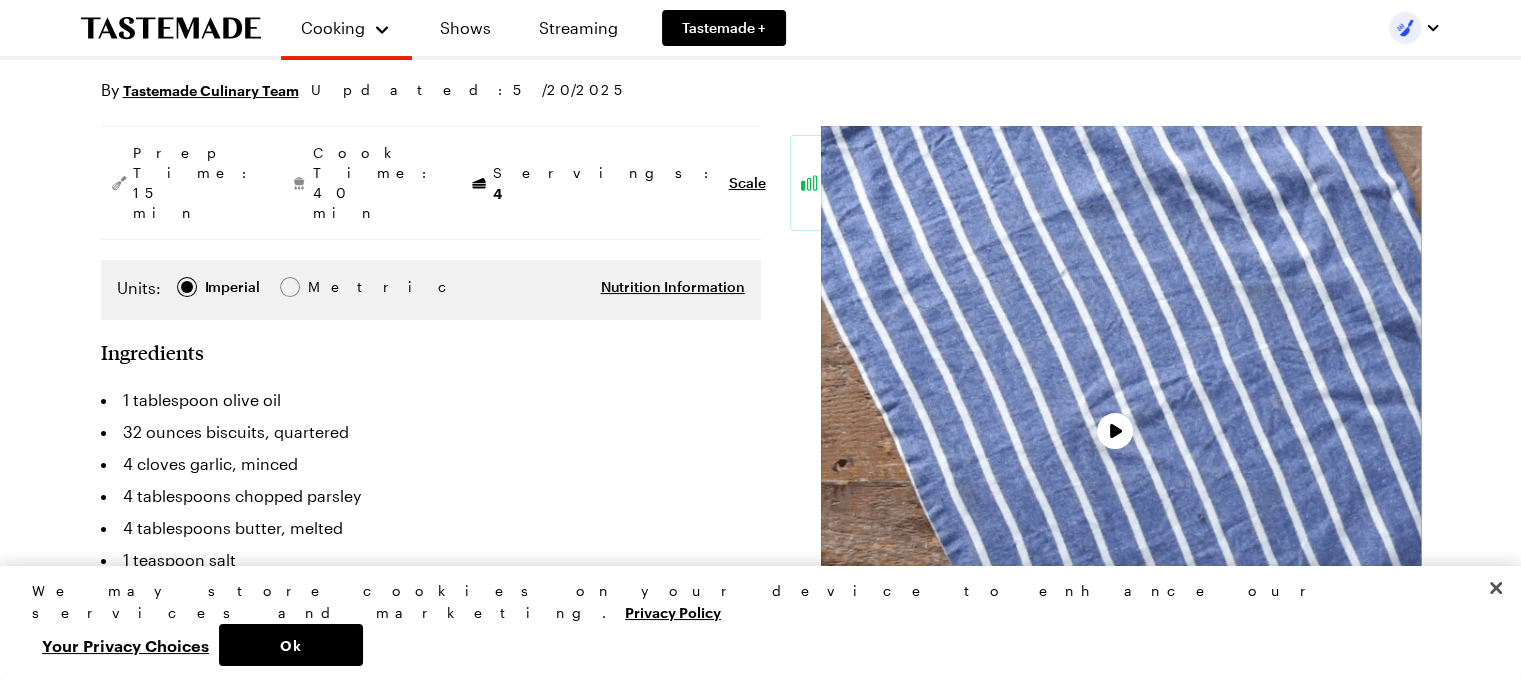 type on "x" 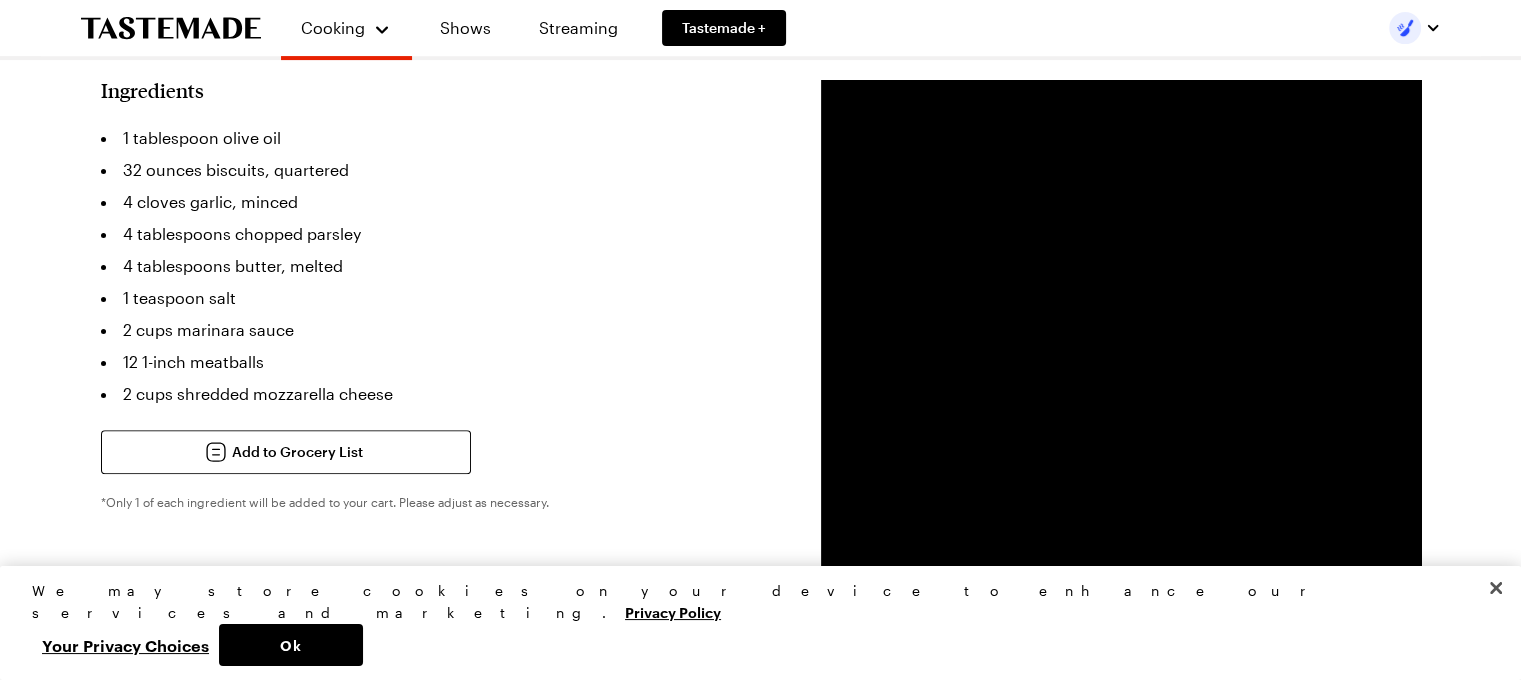 scroll, scrollTop: 552, scrollLeft: 8, axis: both 